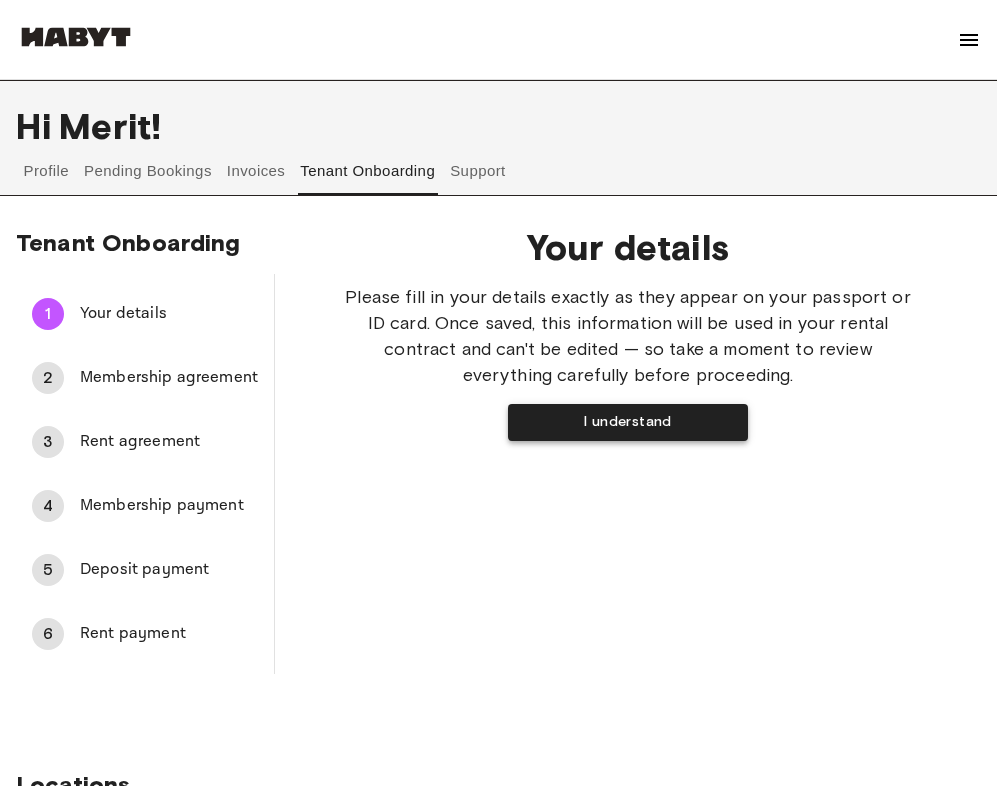 scroll, scrollTop: 0, scrollLeft: 0, axis: both 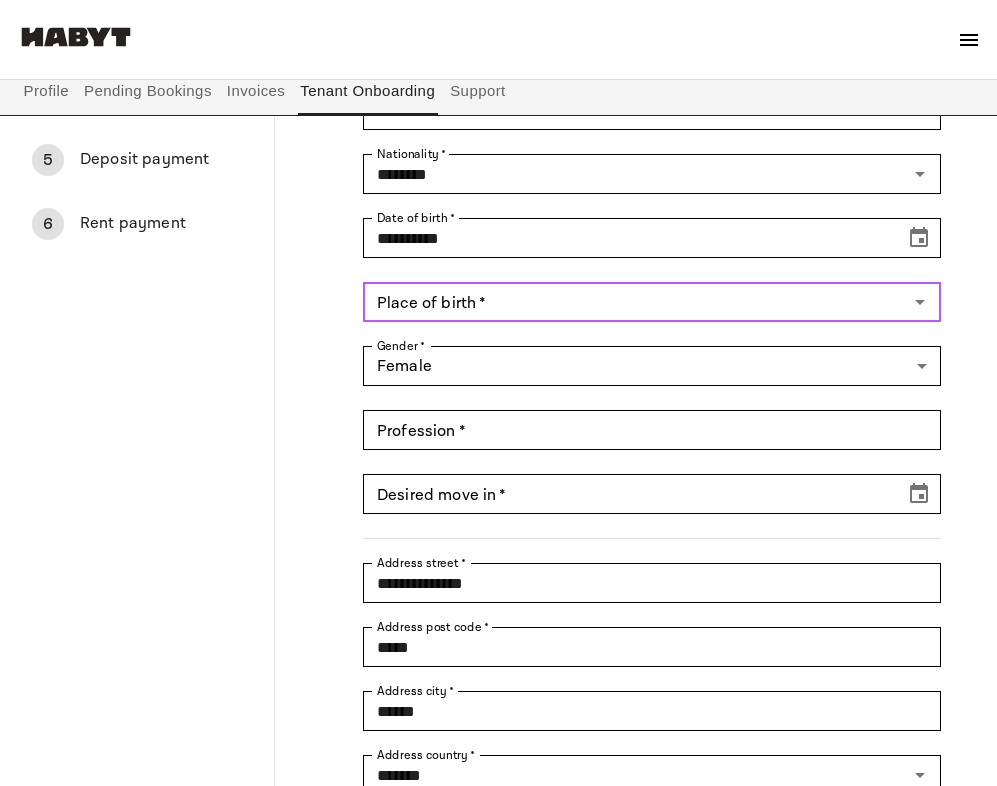 click on "Place of birth   *" at bounding box center (635, 302) 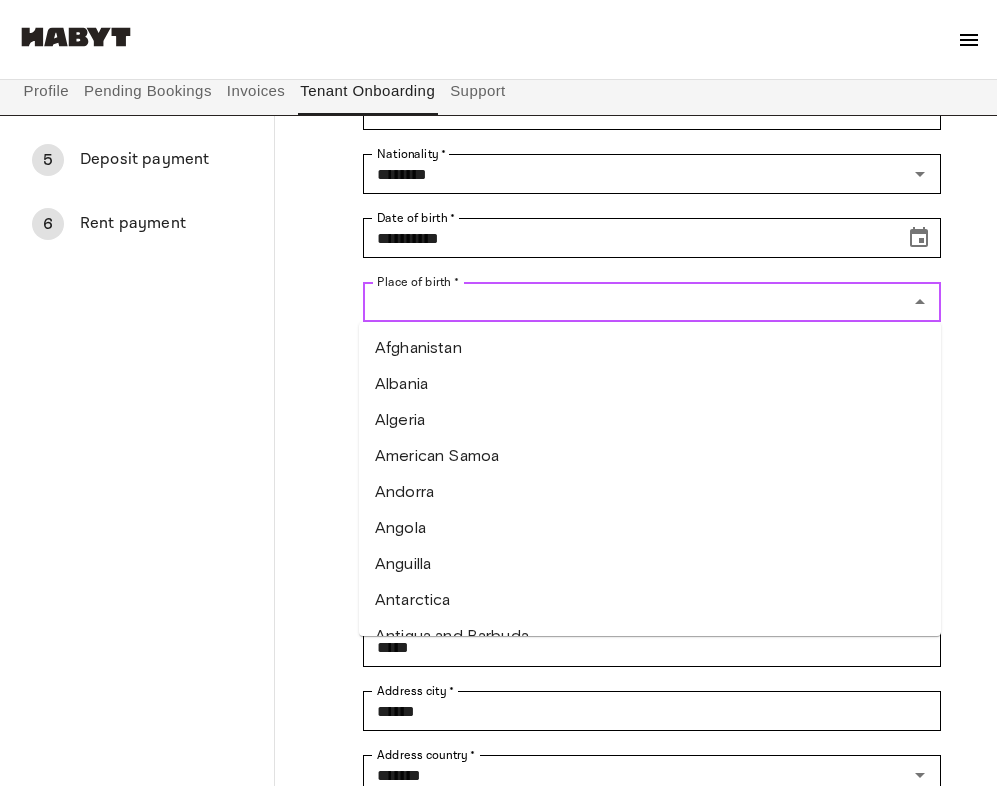 type on "*****" 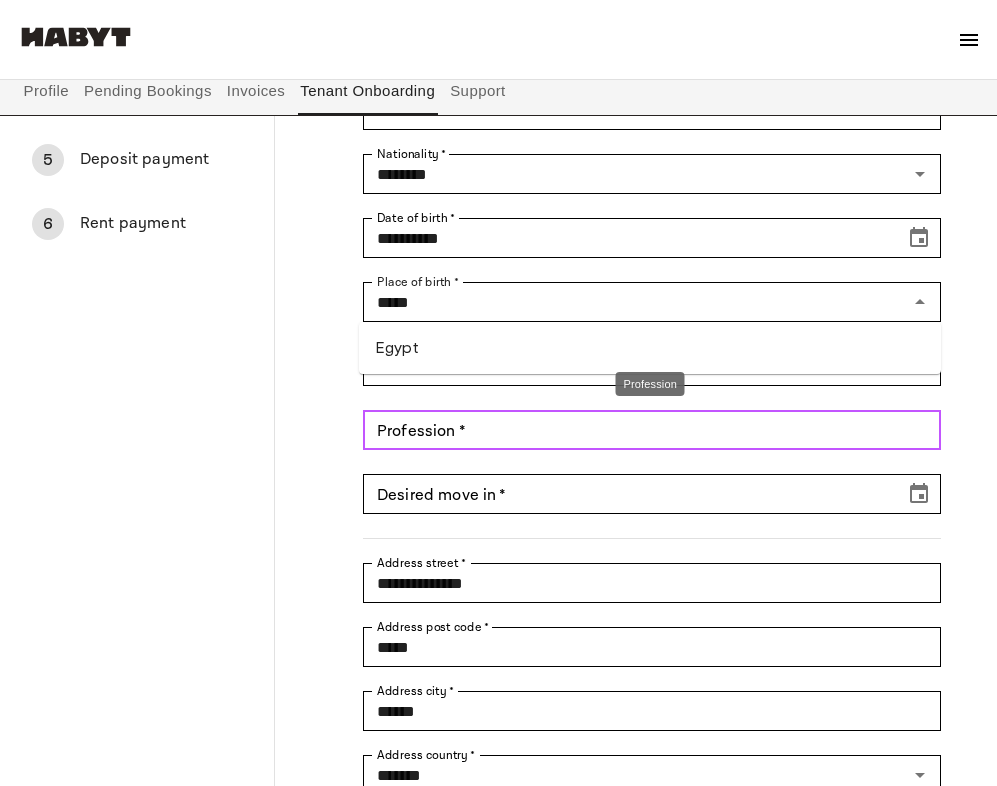 type 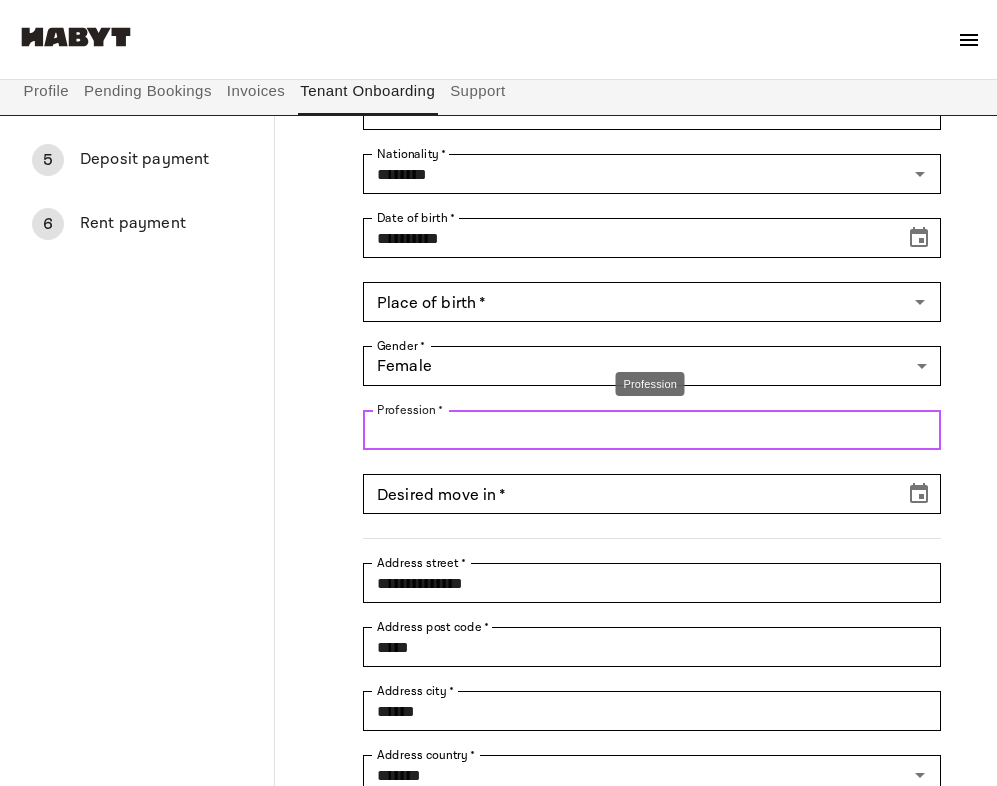 click on "Profession   *" at bounding box center [652, 430] 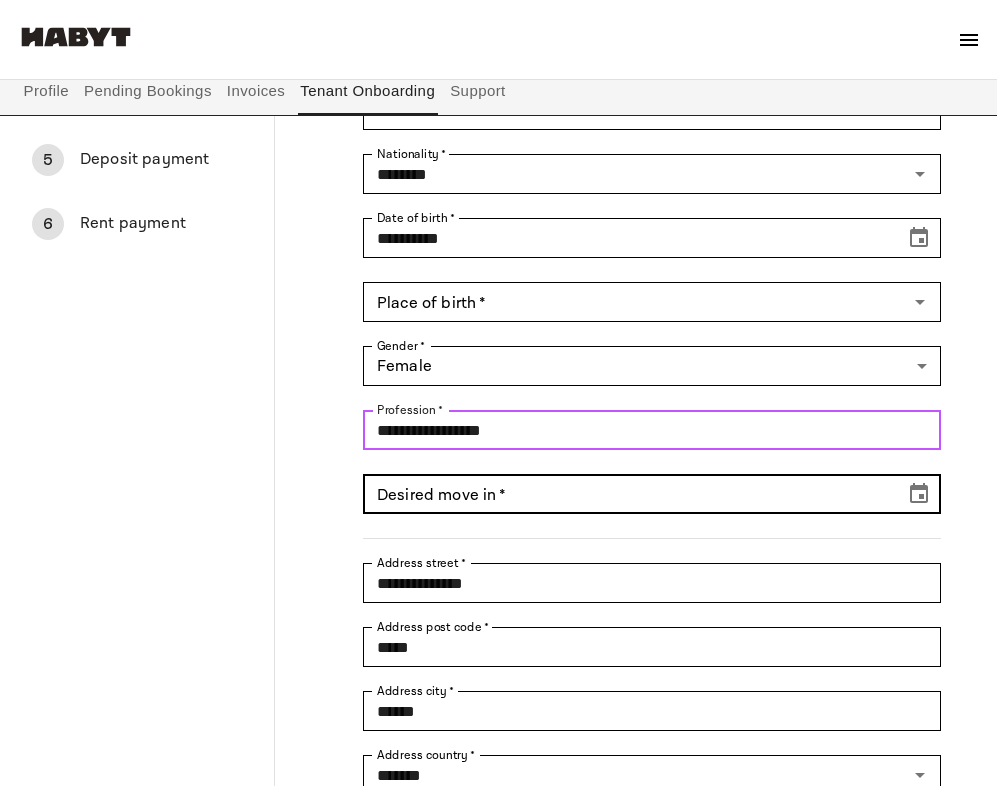 type on "**********" 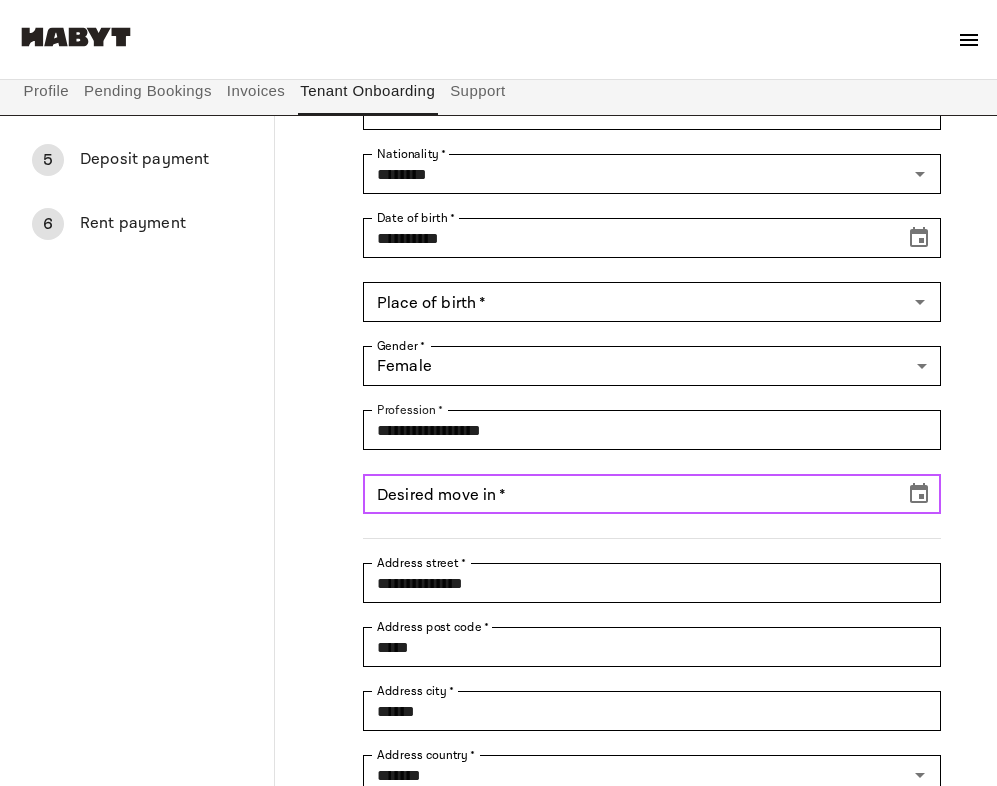 click 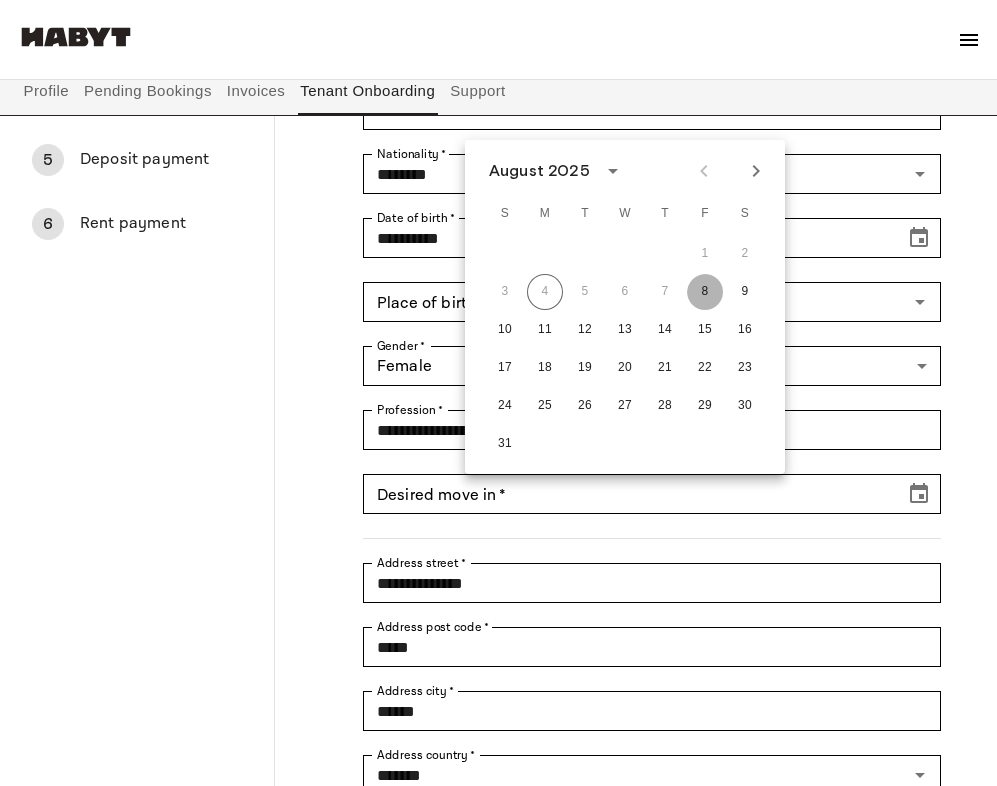 click on "8" at bounding box center [705, 292] 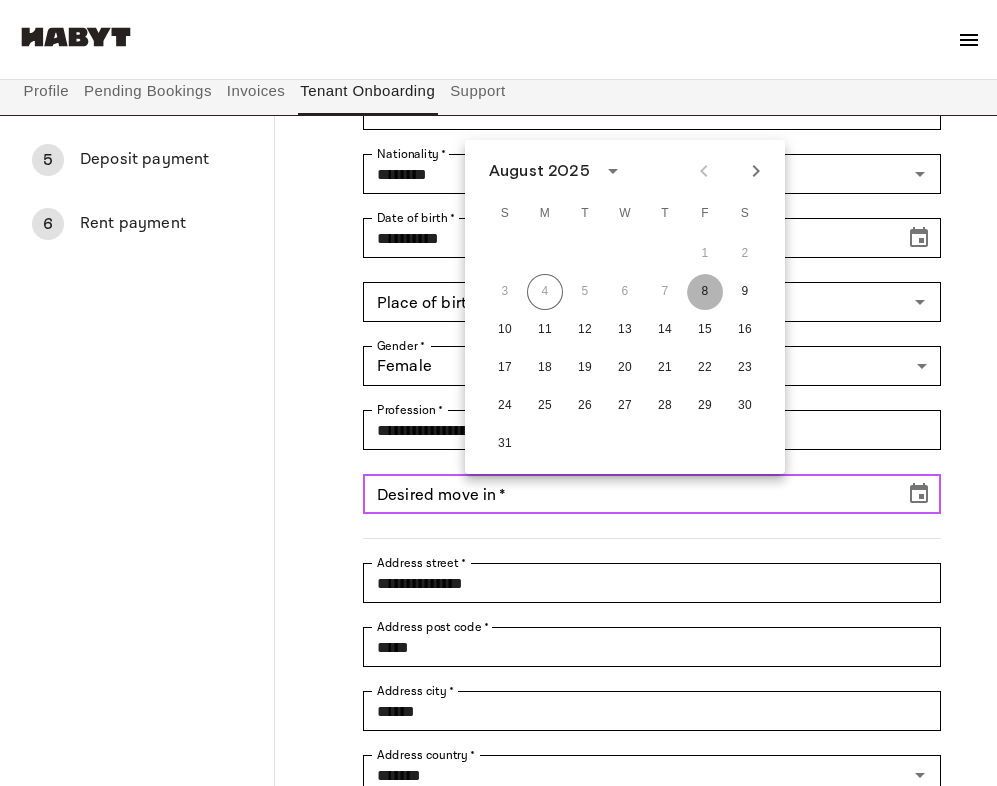 type on "**********" 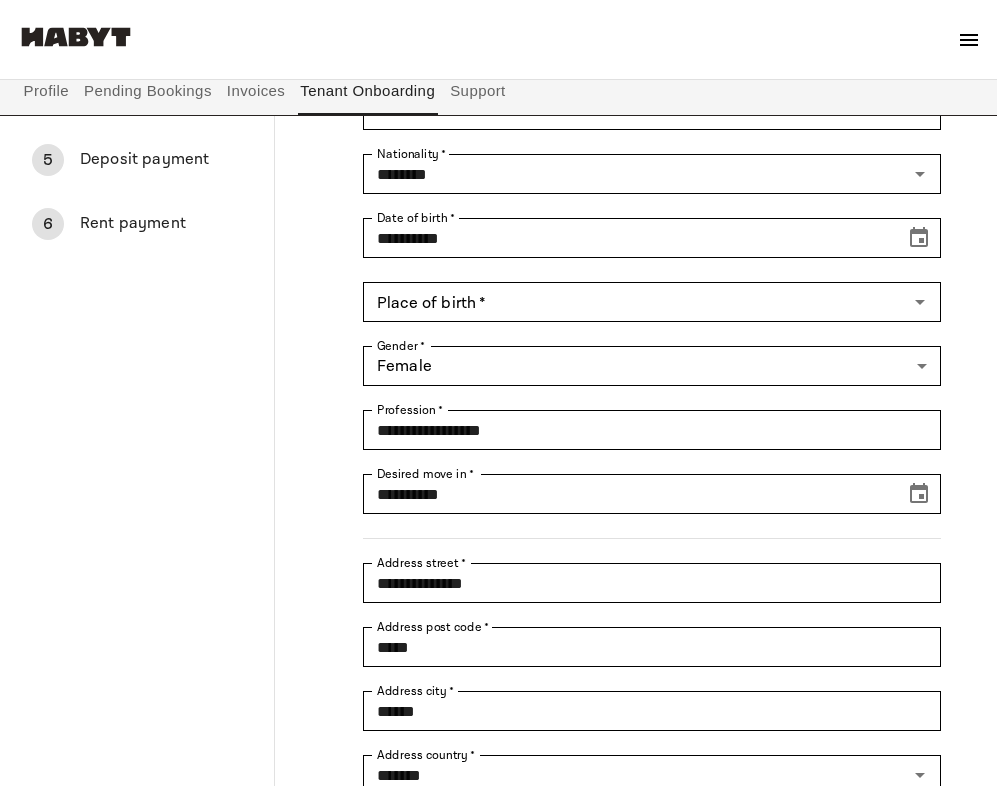click on "**********" at bounding box center [628, 381] 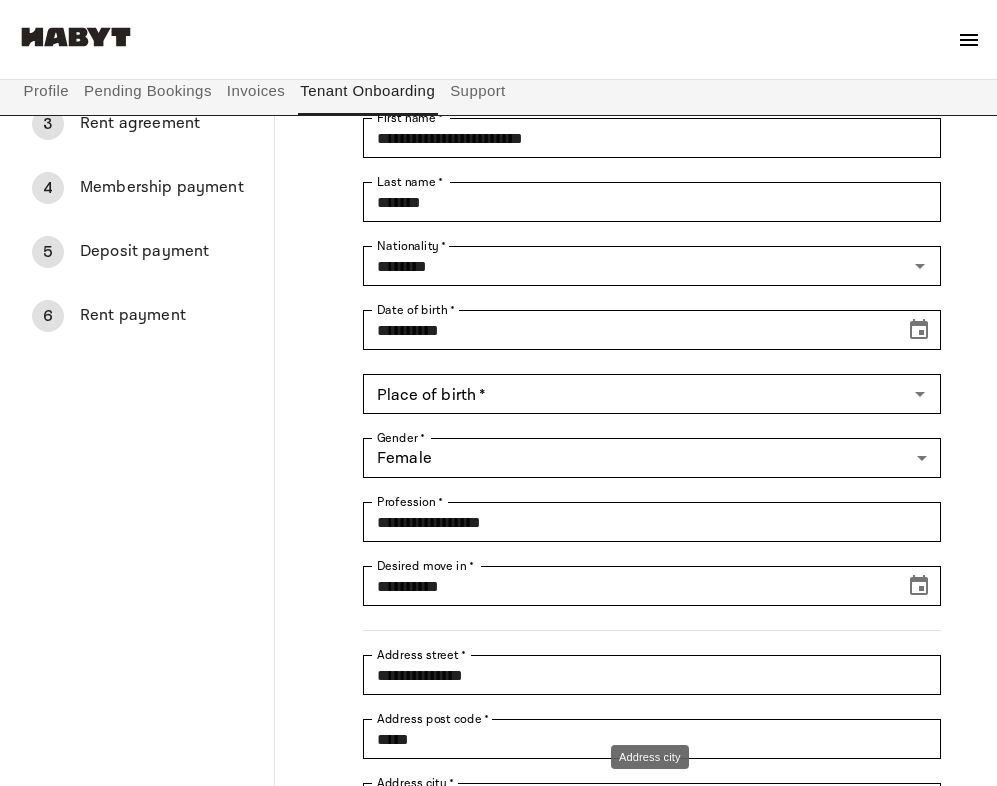 scroll, scrollTop: 228, scrollLeft: 0, axis: vertical 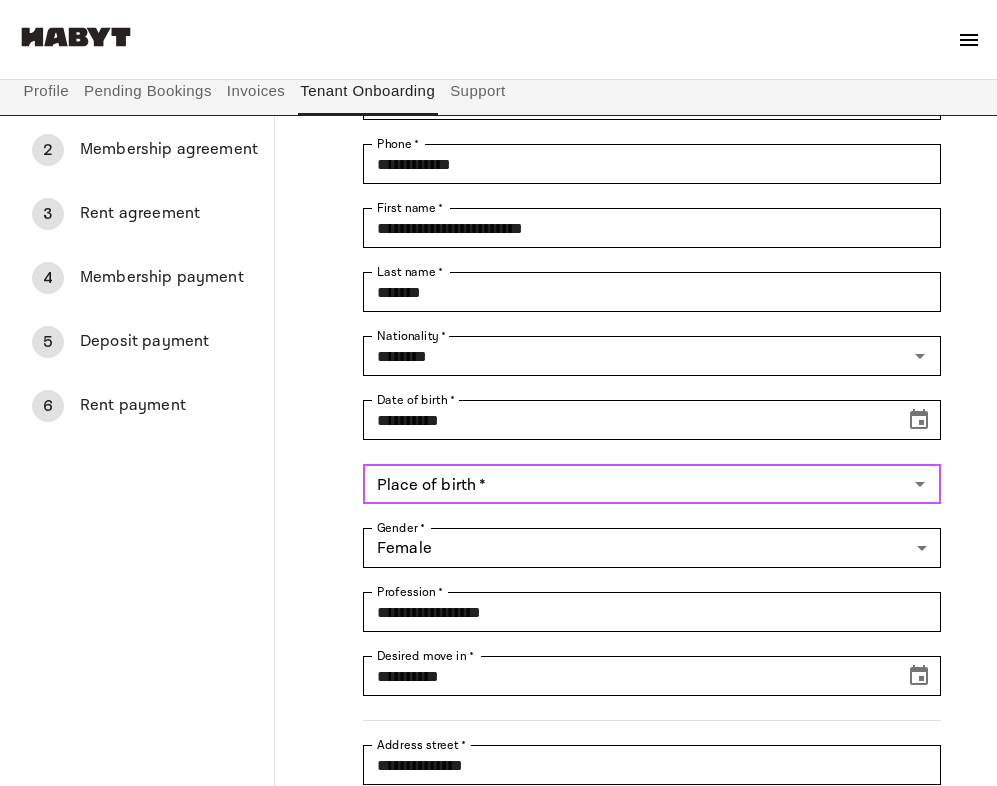 click on "Place of birth   *" at bounding box center (635, 484) 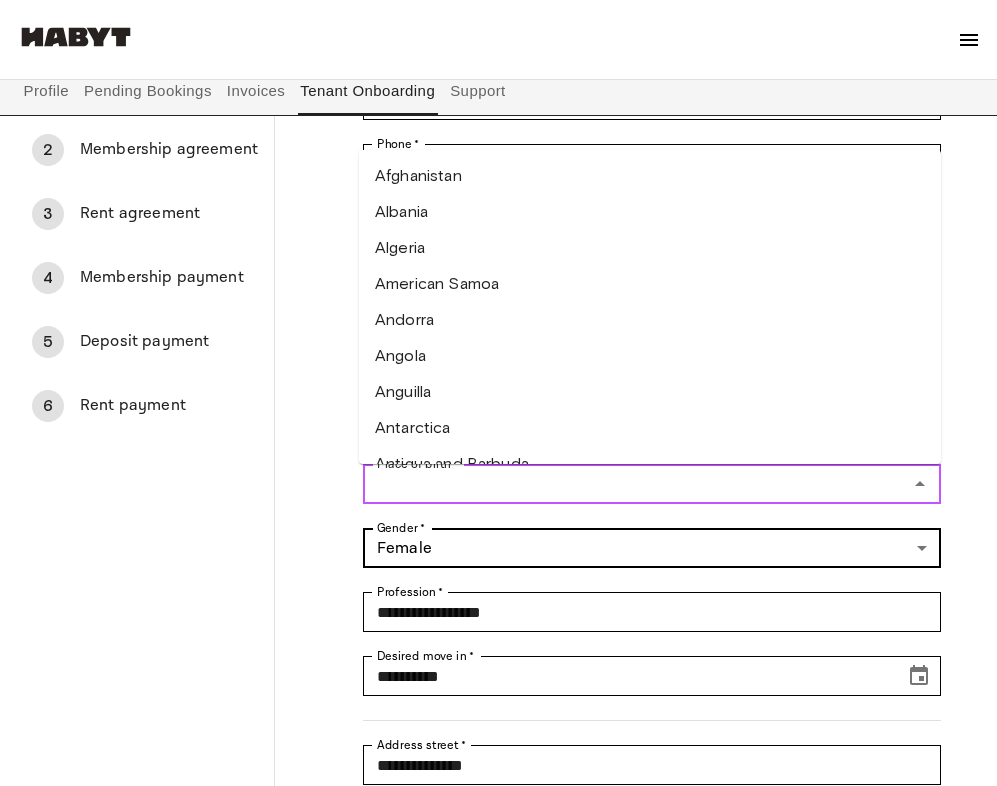 type on "*****" 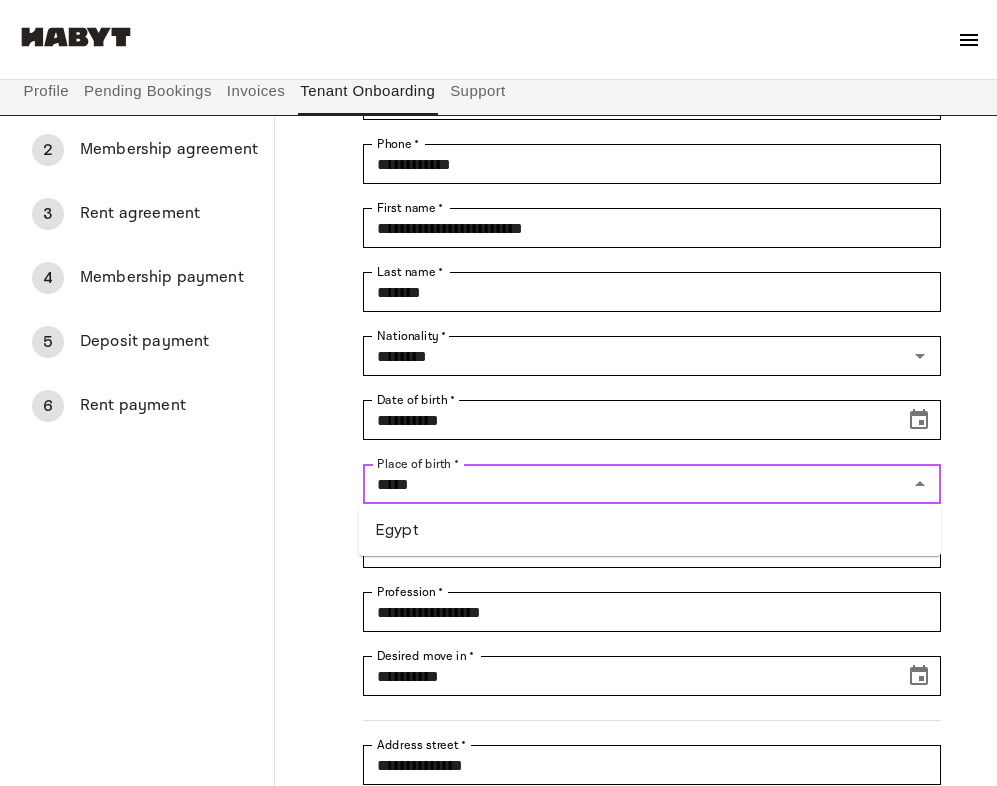 click on "Egypt" at bounding box center [650, 530] 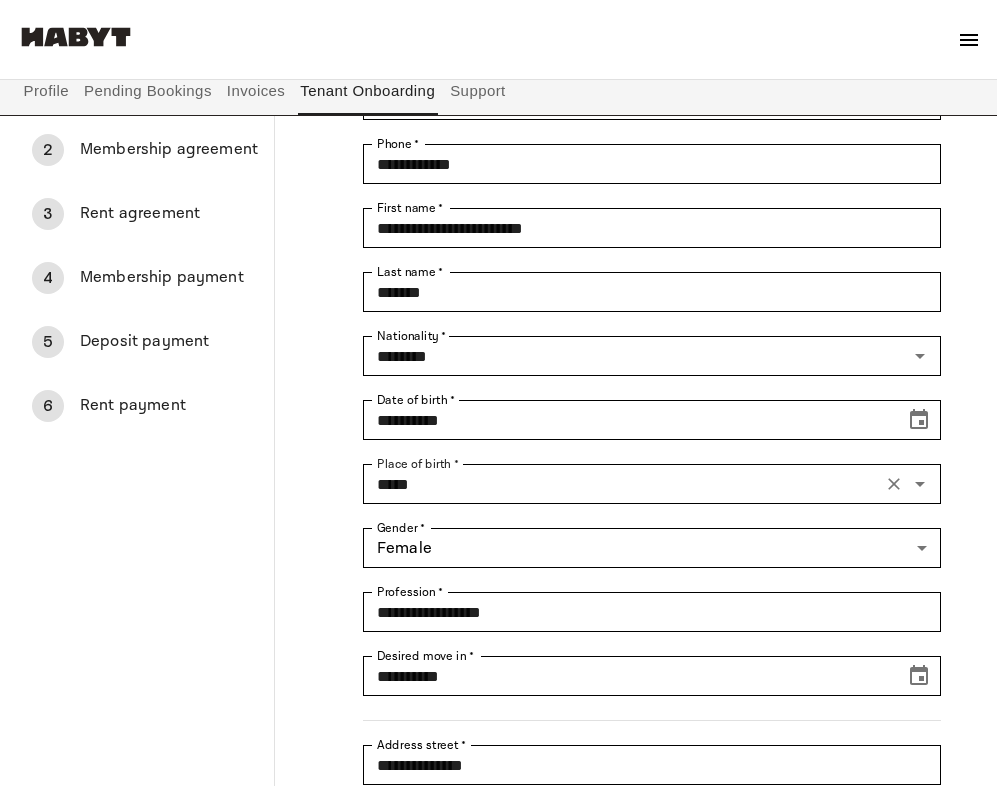 click on "**********" at bounding box center (628, 563) 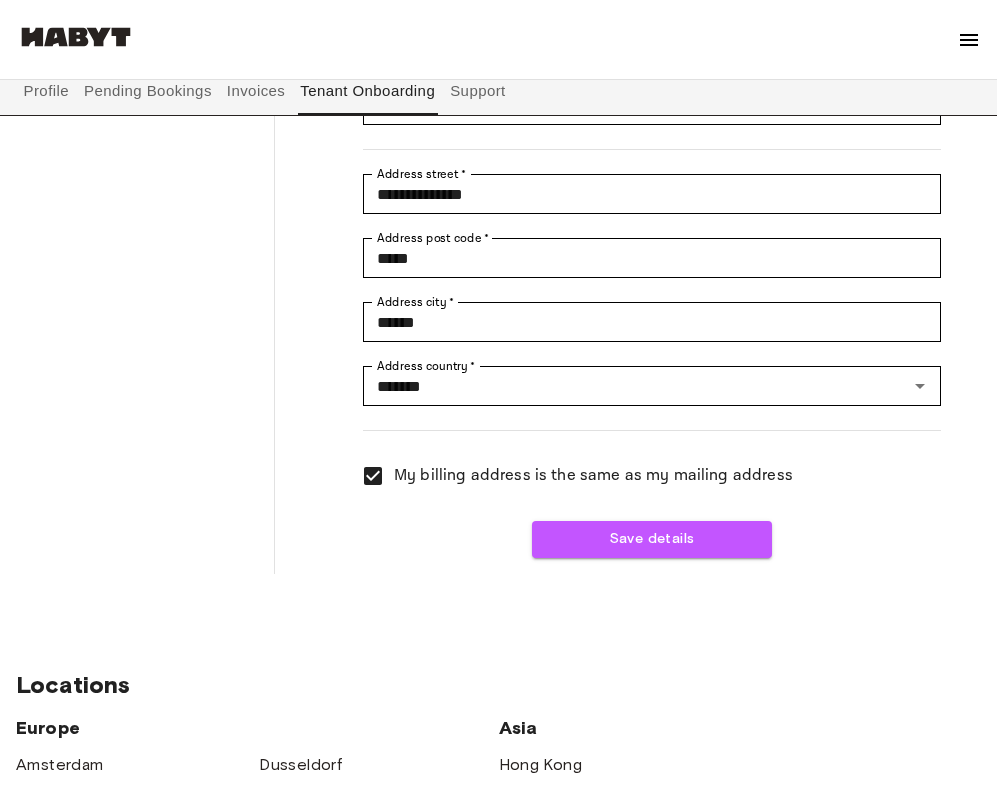 scroll, scrollTop: 801, scrollLeft: 0, axis: vertical 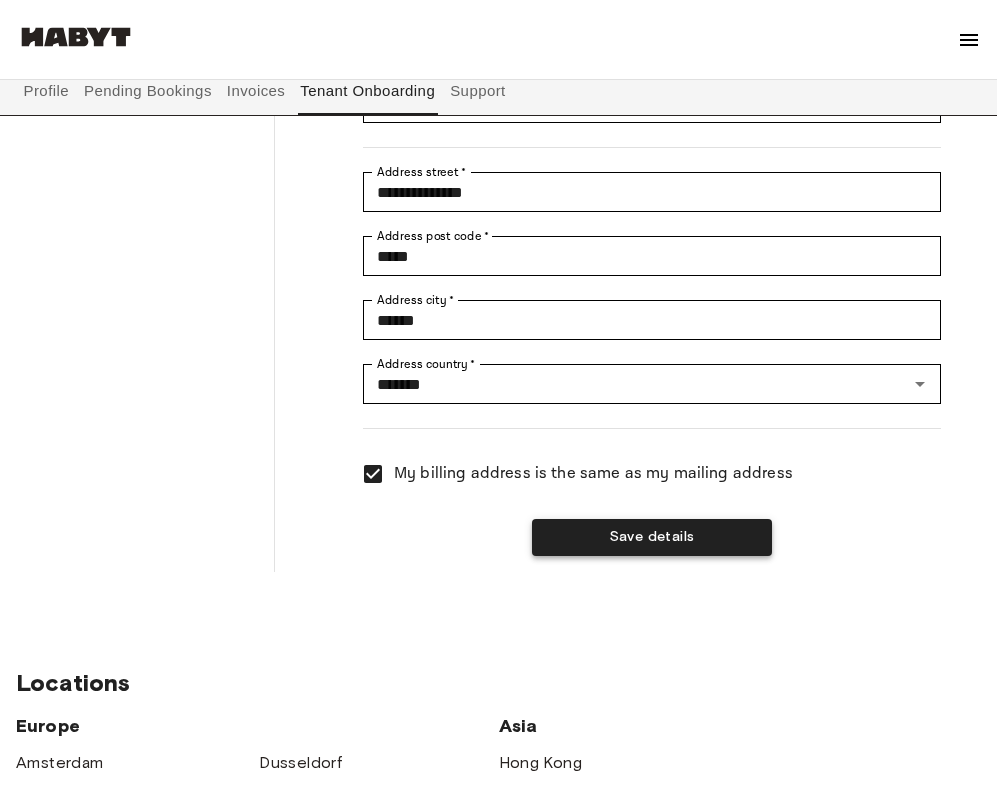 click on "Save details" at bounding box center [652, 537] 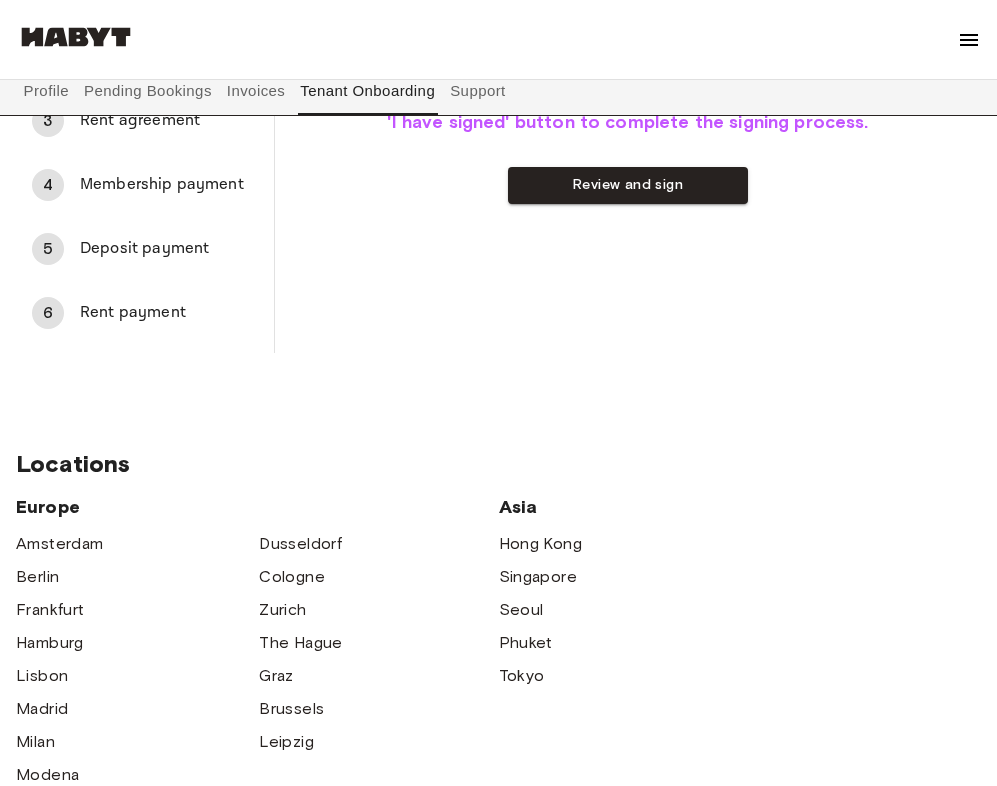 scroll, scrollTop: 0, scrollLeft: 0, axis: both 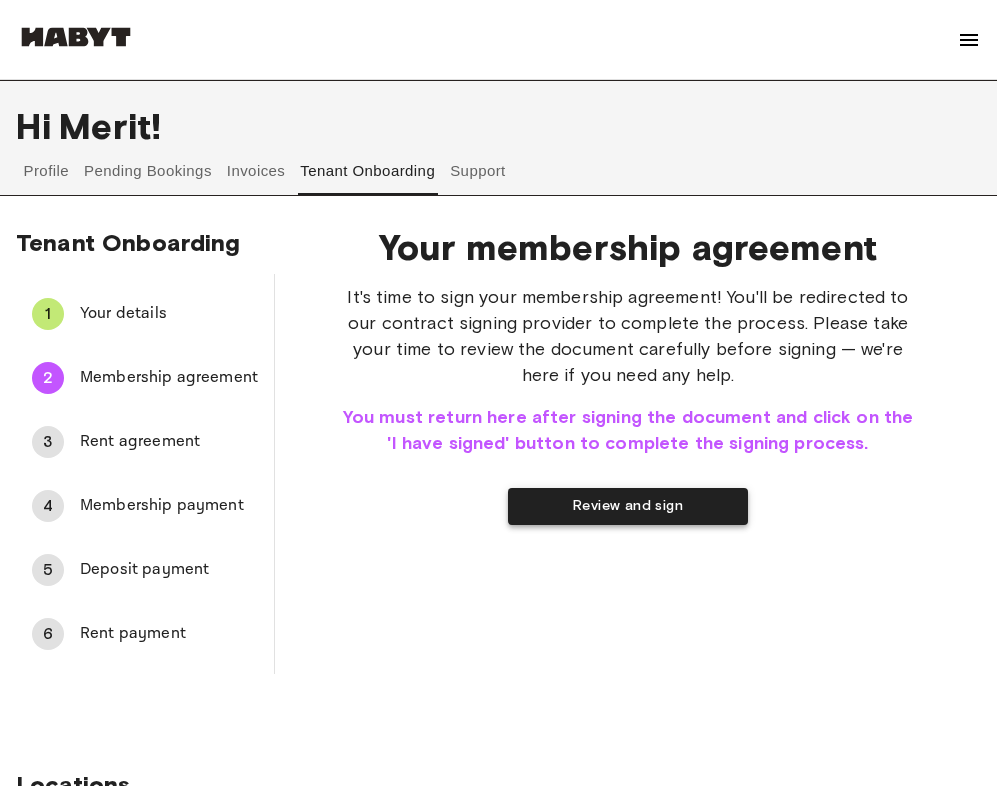 click on "Review and sign" at bounding box center [628, 506] 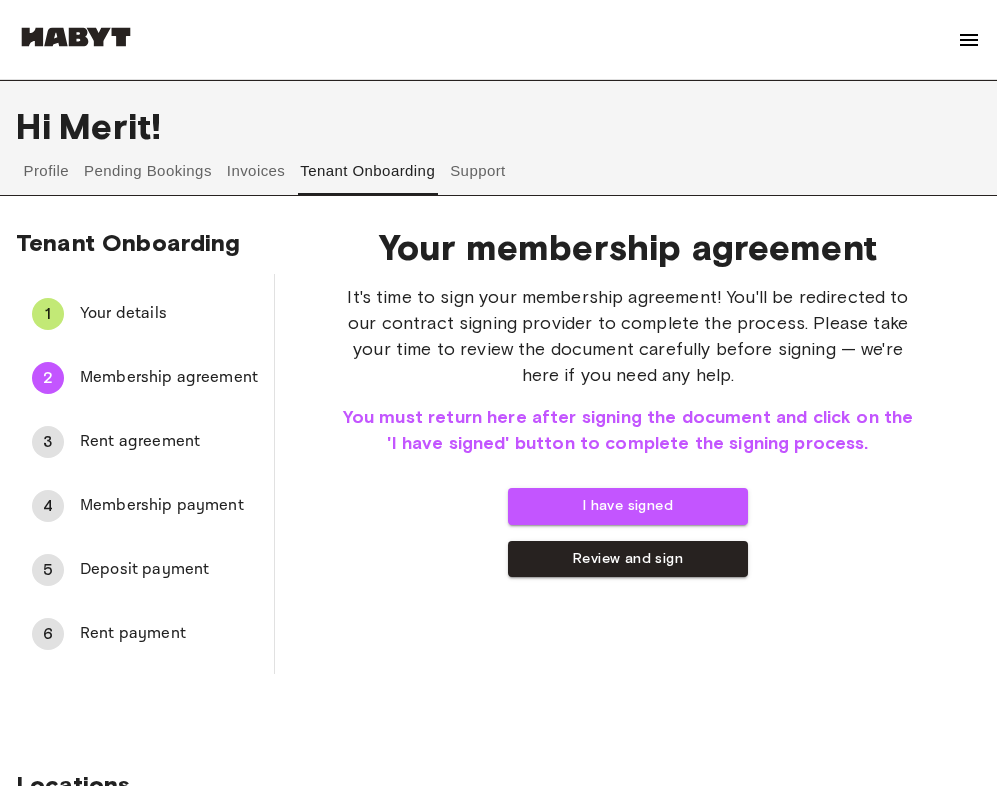 click at bounding box center (76, 40) 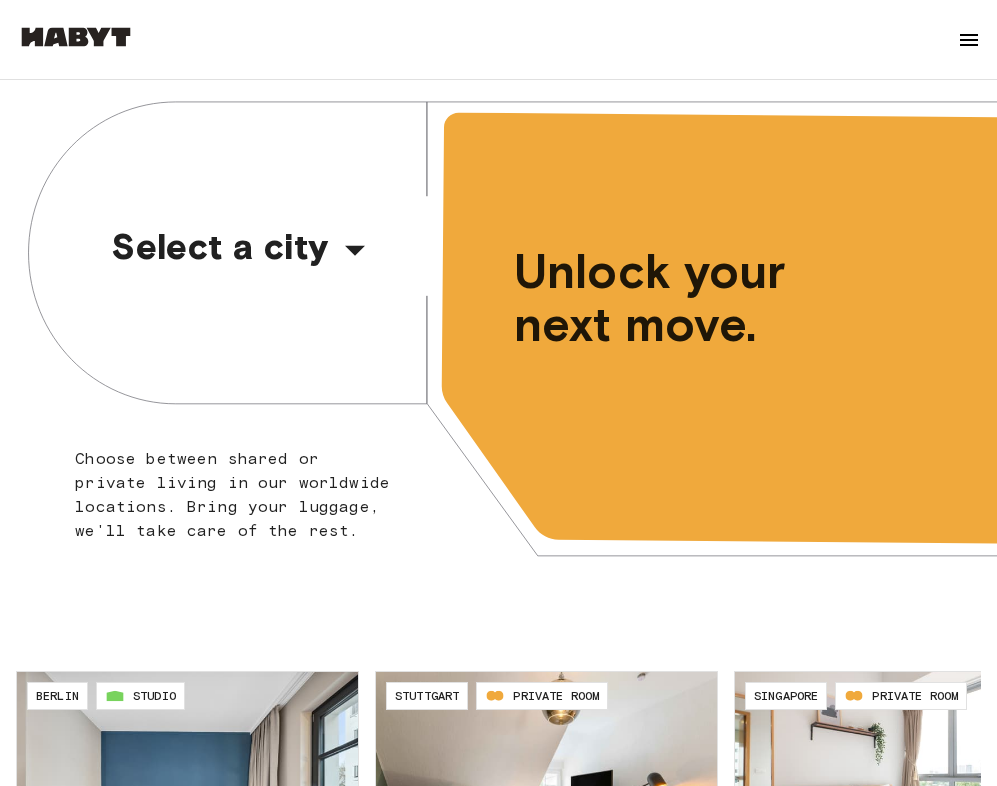 click on "Select a city" at bounding box center (221, 246) 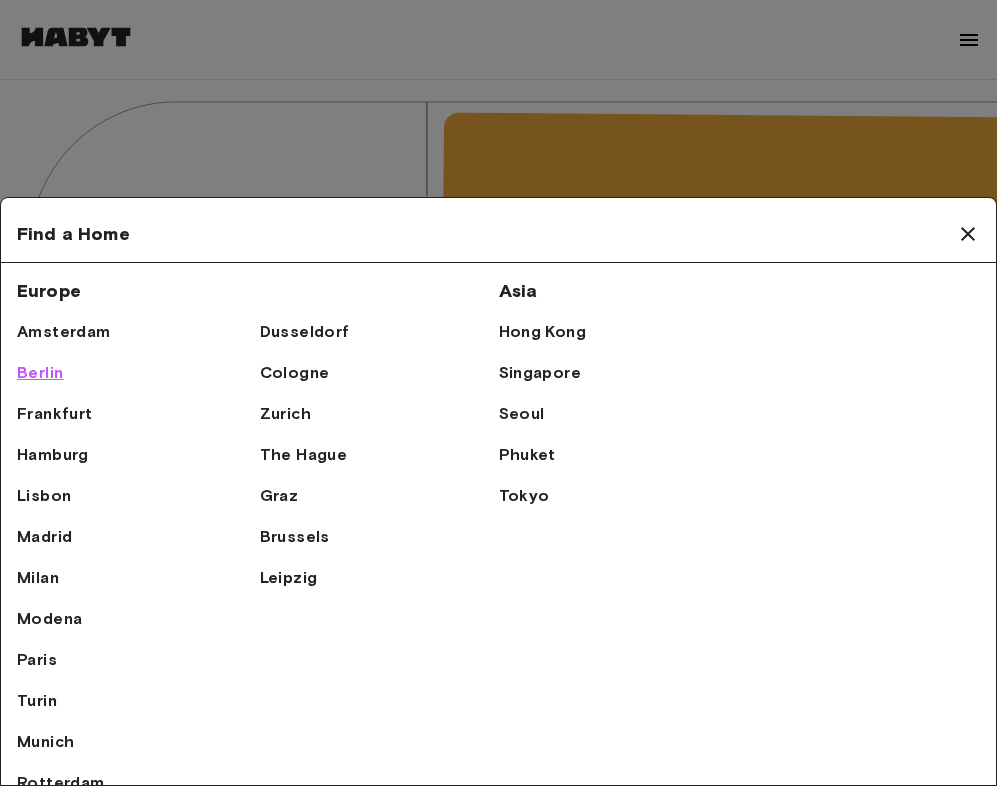 click on "Berlin" at bounding box center [40, 373] 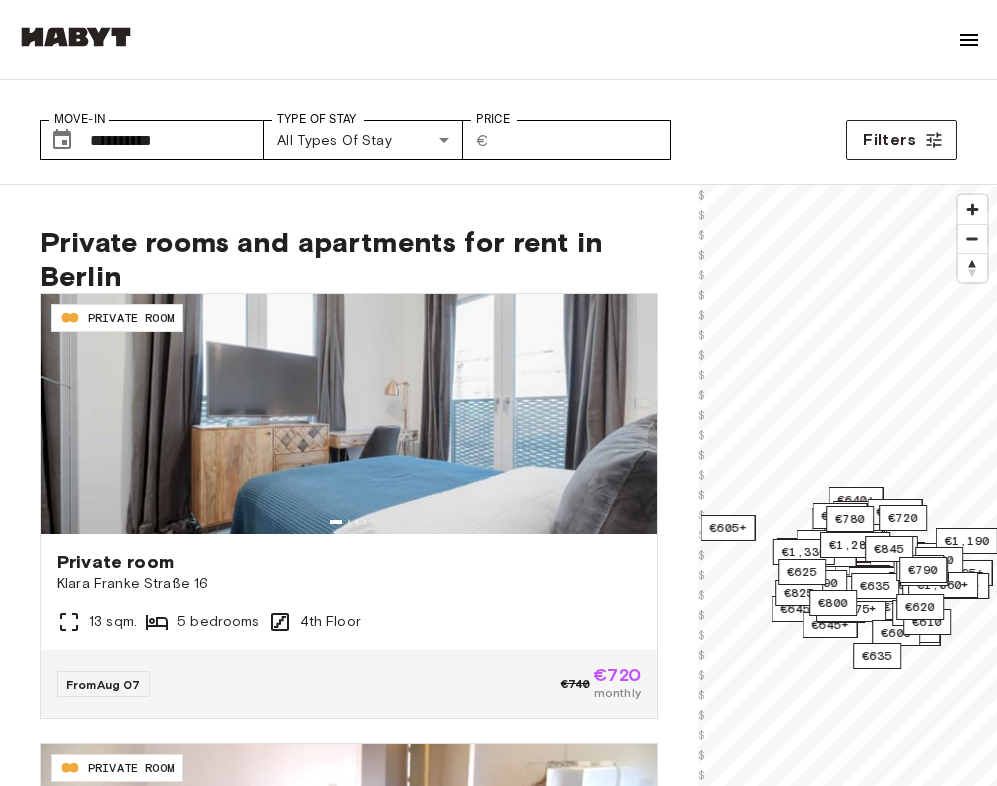 scroll, scrollTop: 0, scrollLeft: 0, axis: both 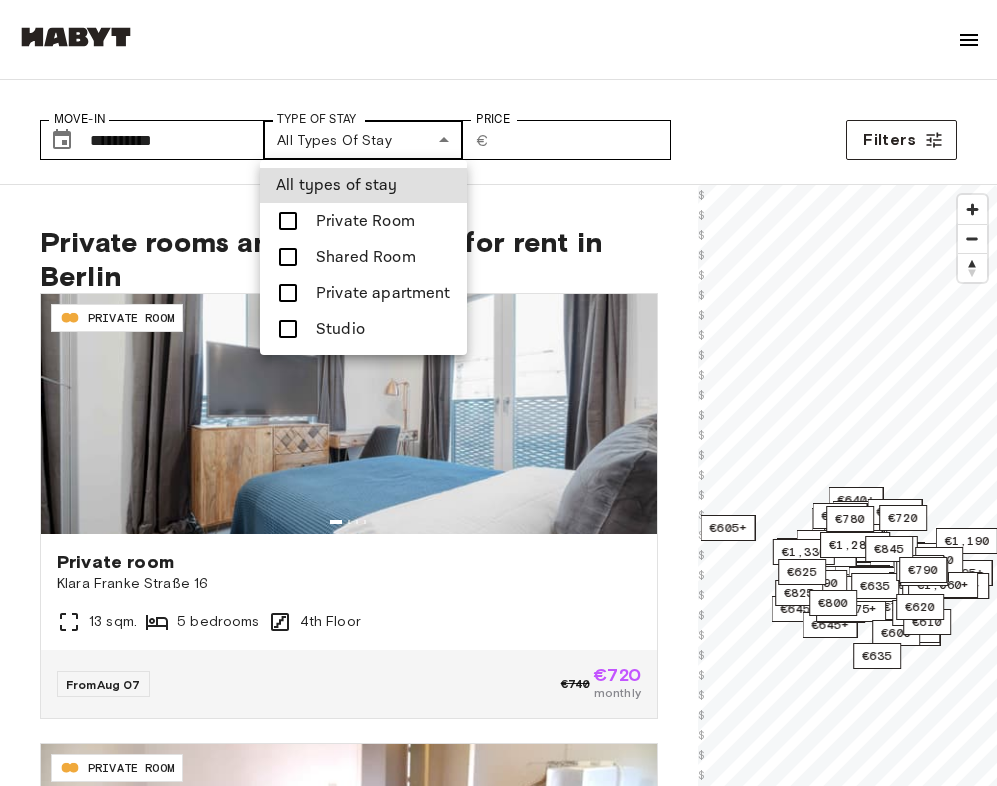 click on "**********" at bounding box center [498, 2776] 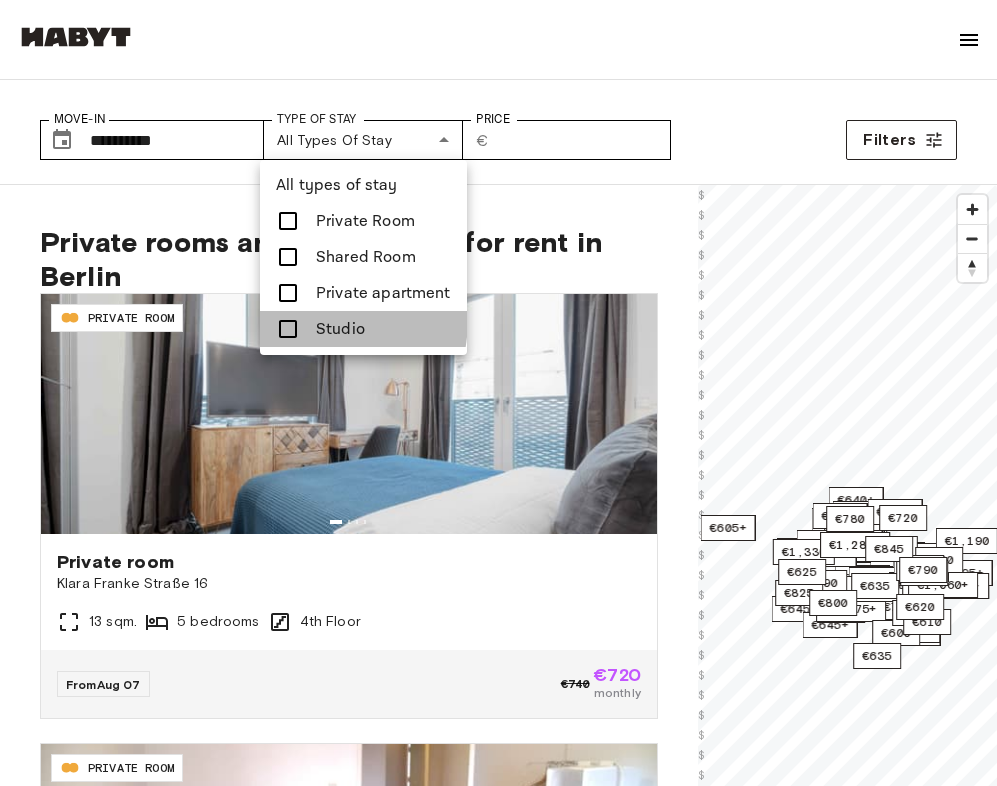 click at bounding box center [288, 329] 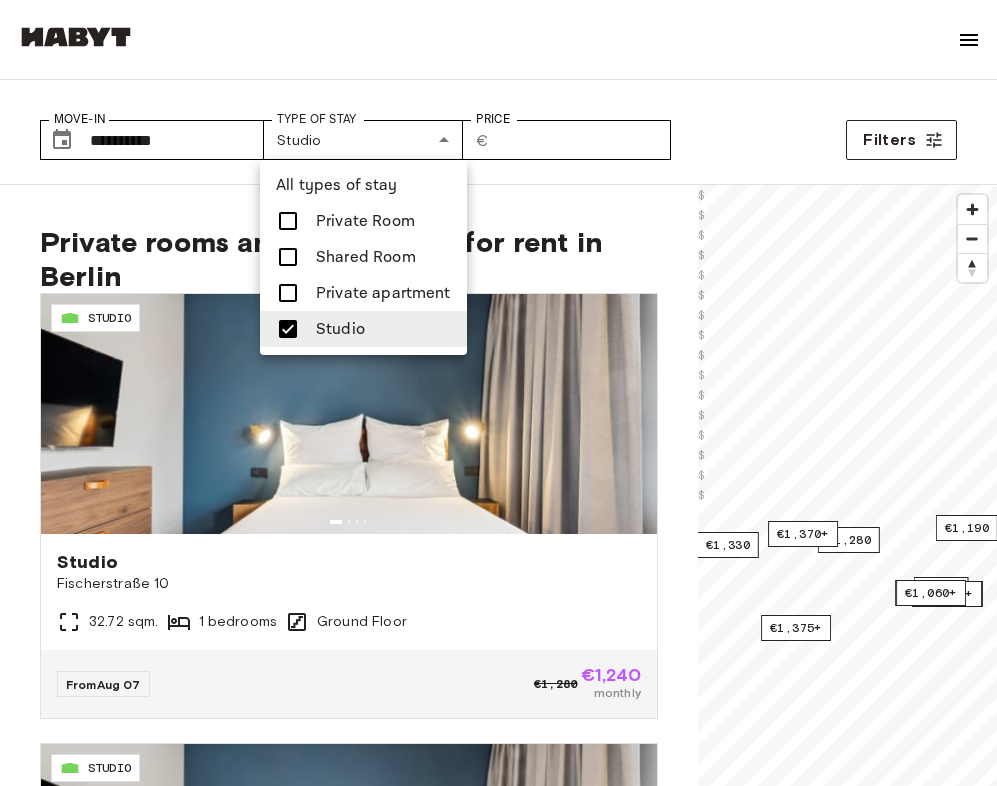 click at bounding box center [498, 393] 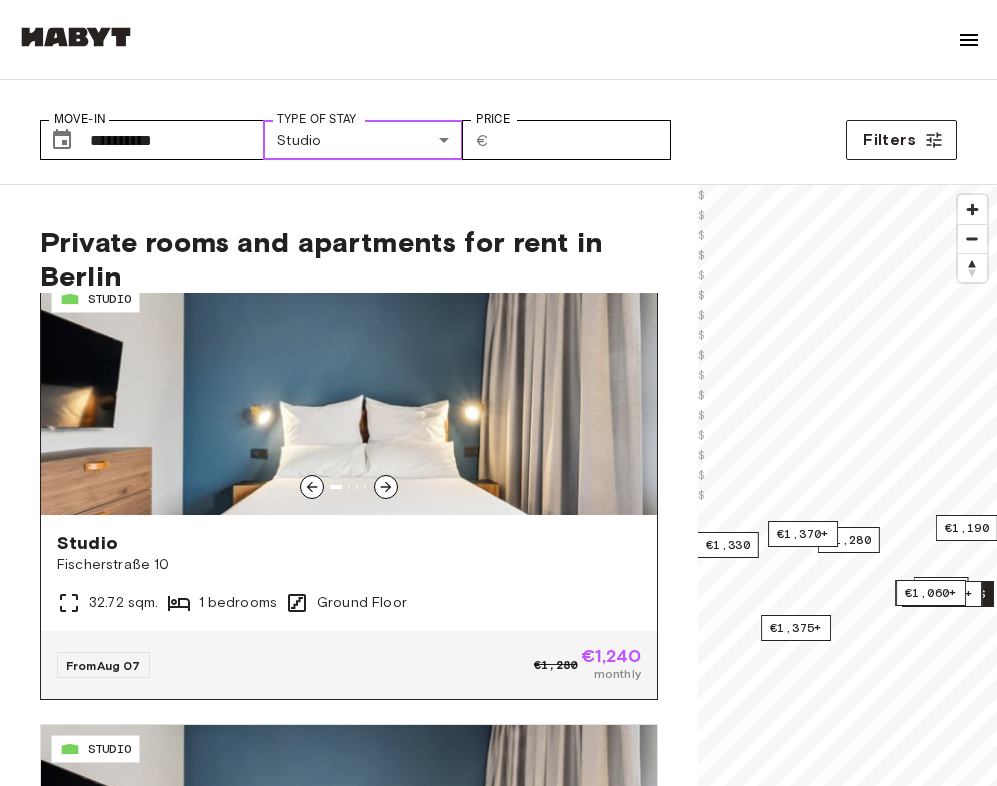 scroll, scrollTop: 0, scrollLeft: 0, axis: both 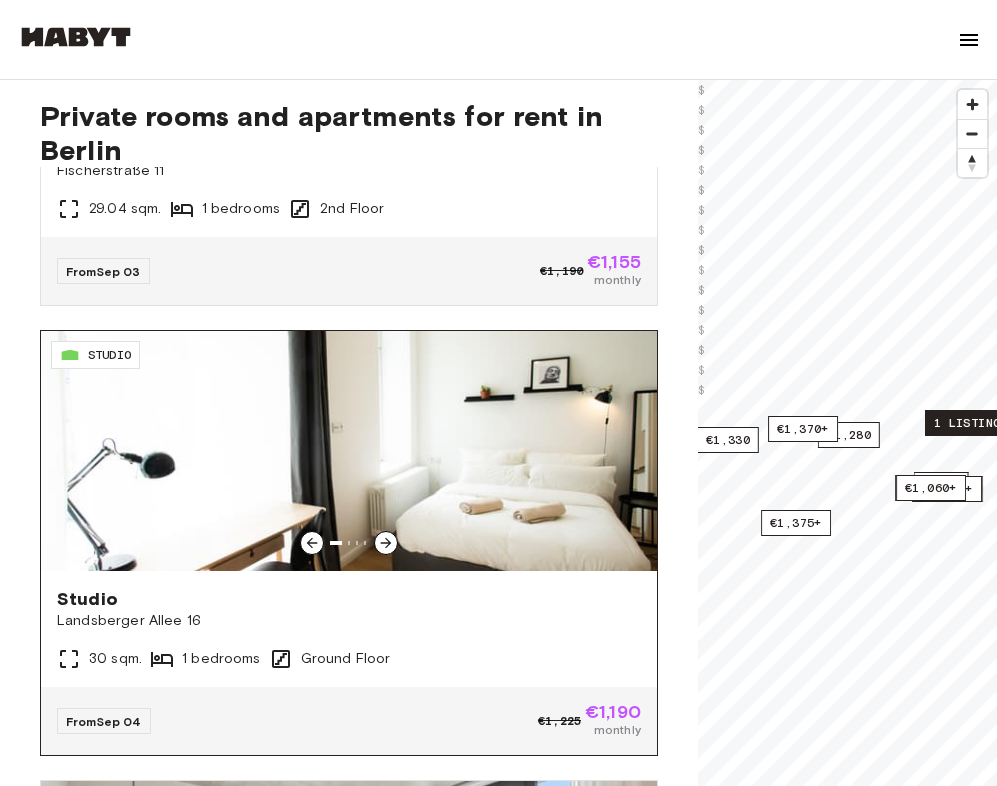 click 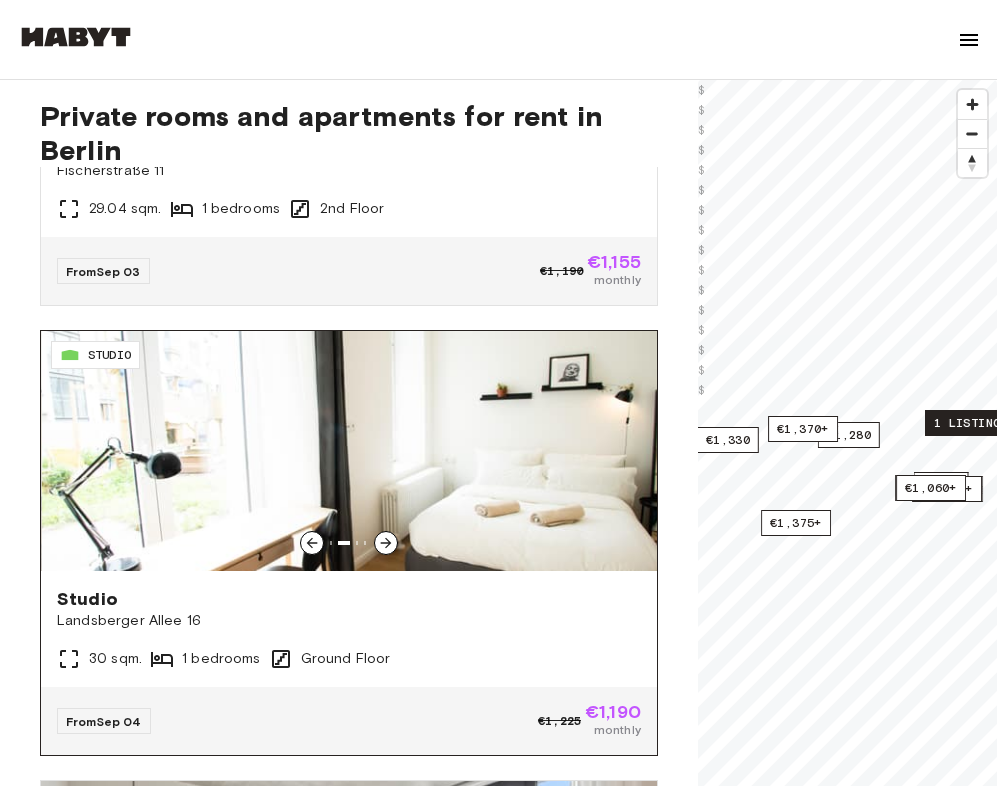click 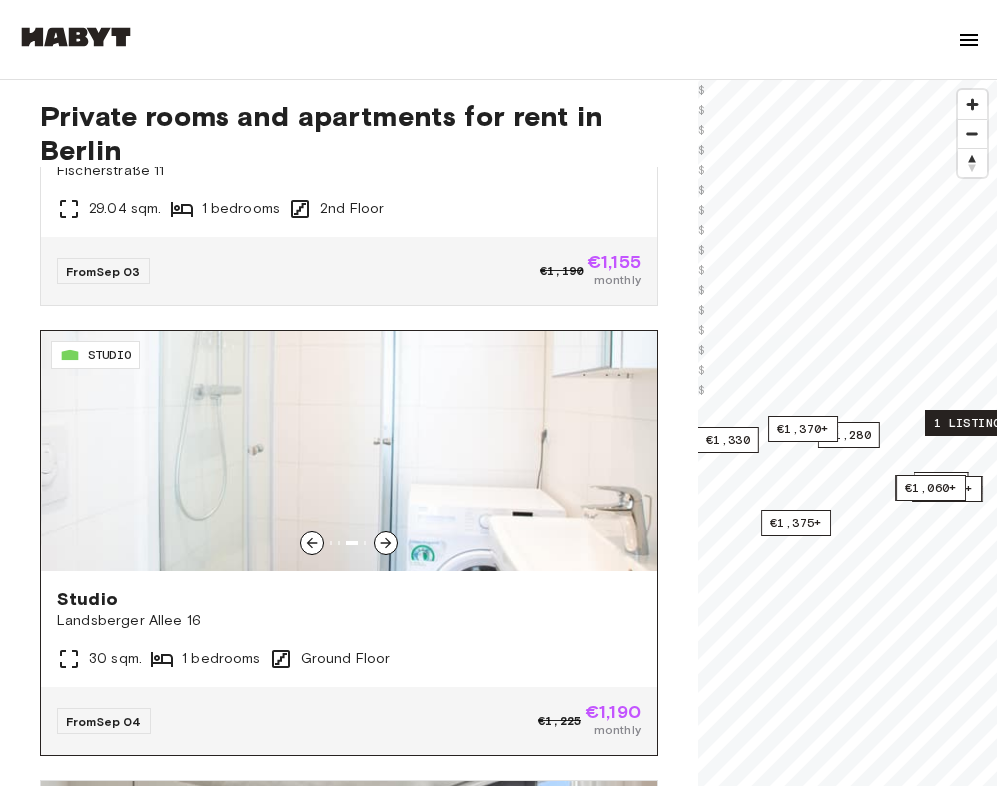 click 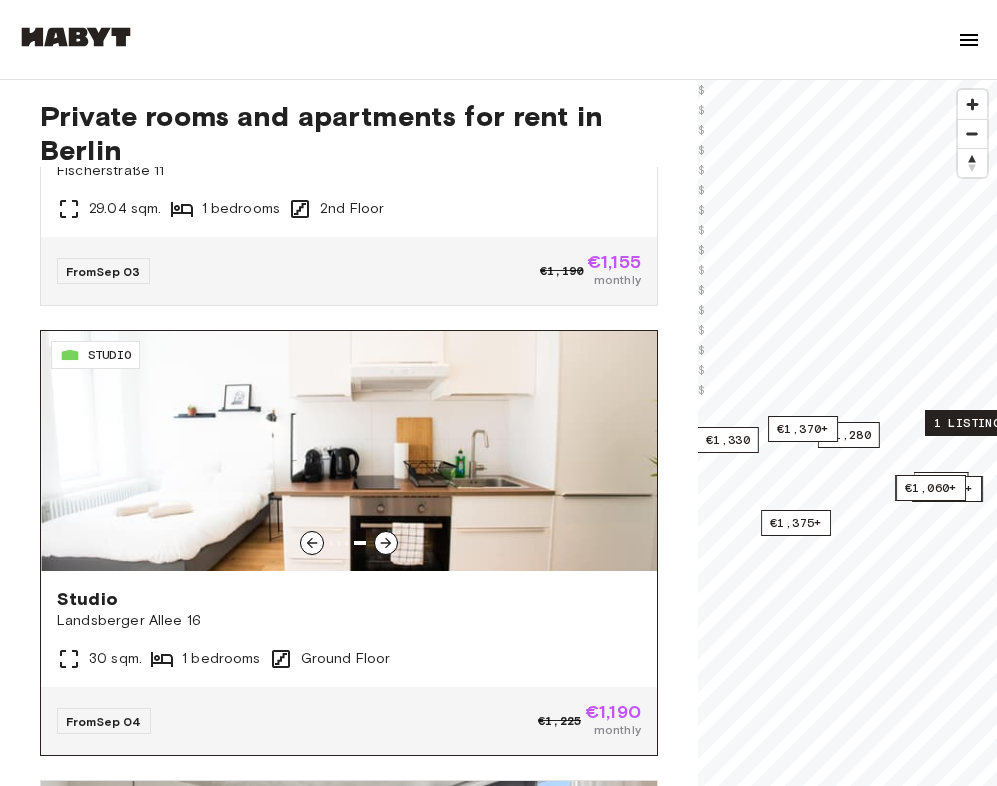 click 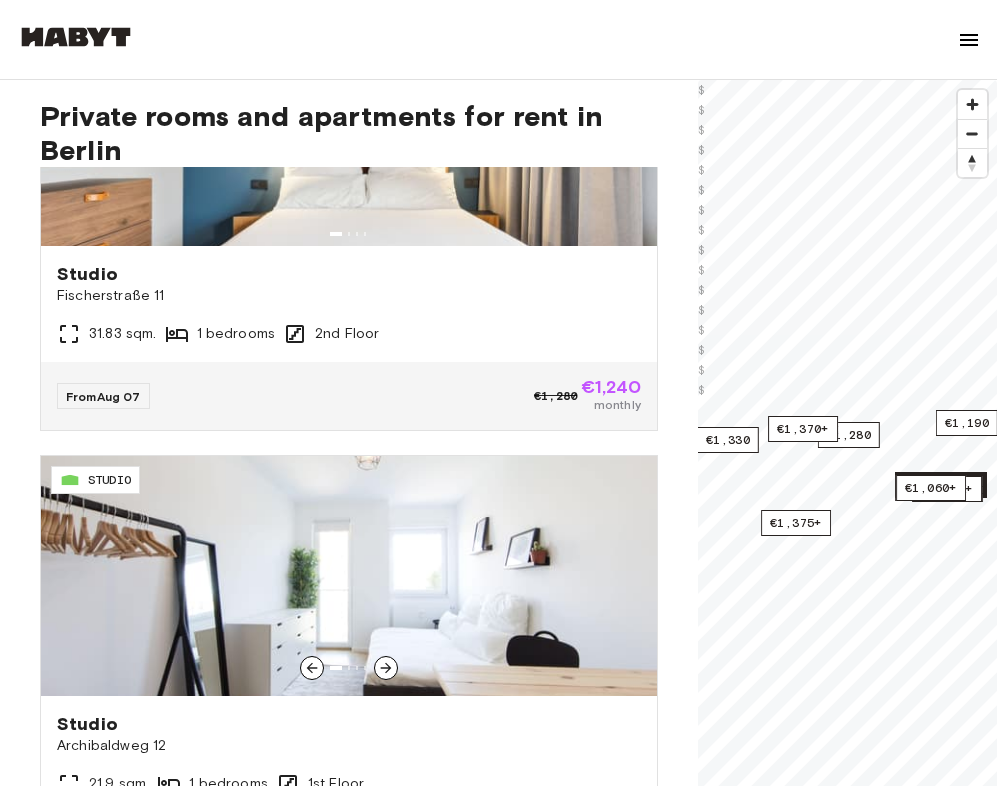 scroll, scrollTop: 1502, scrollLeft: 0, axis: vertical 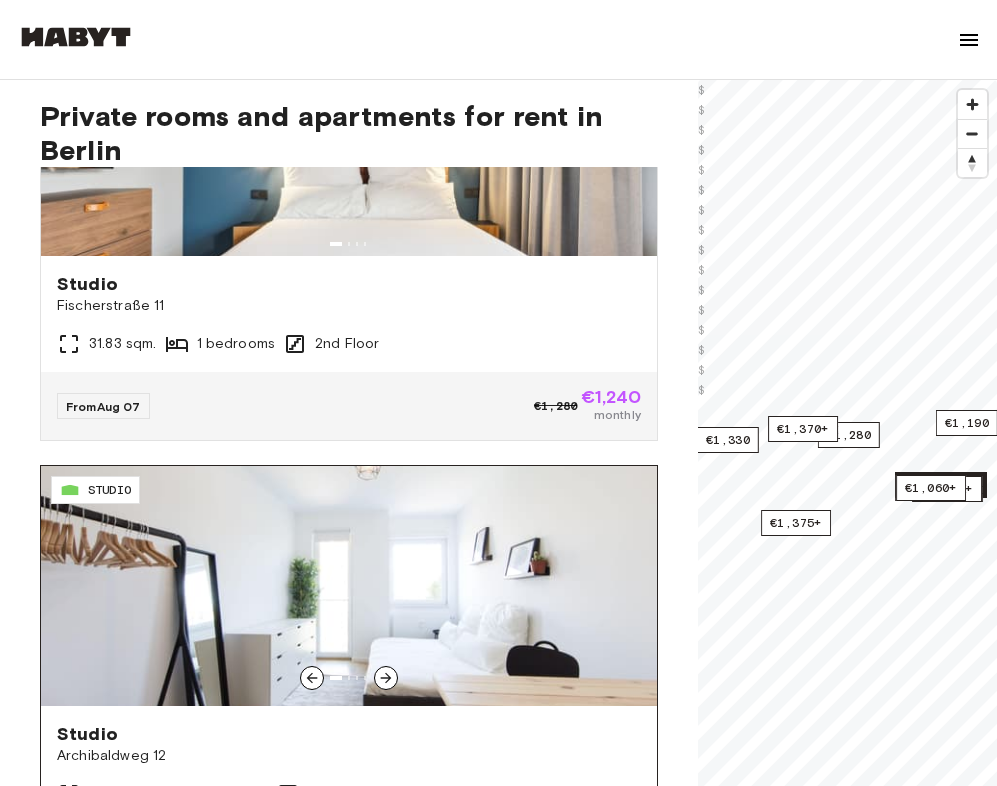 click at bounding box center (349, 586) 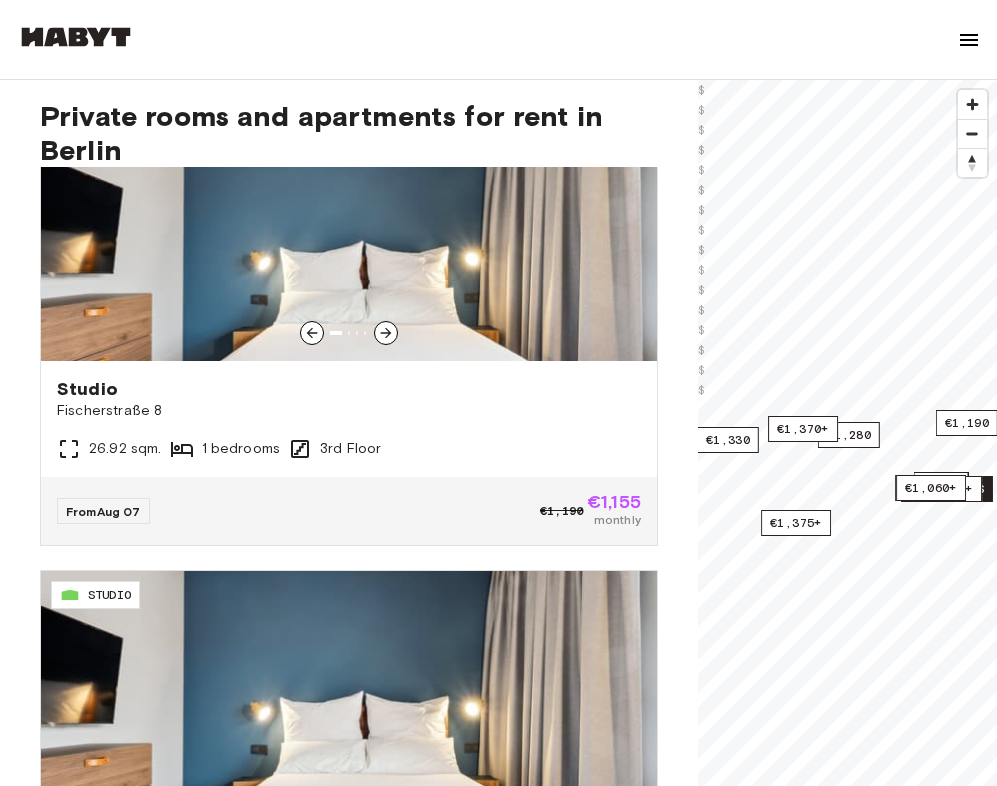 scroll, scrollTop: 2299, scrollLeft: 0, axis: vertical 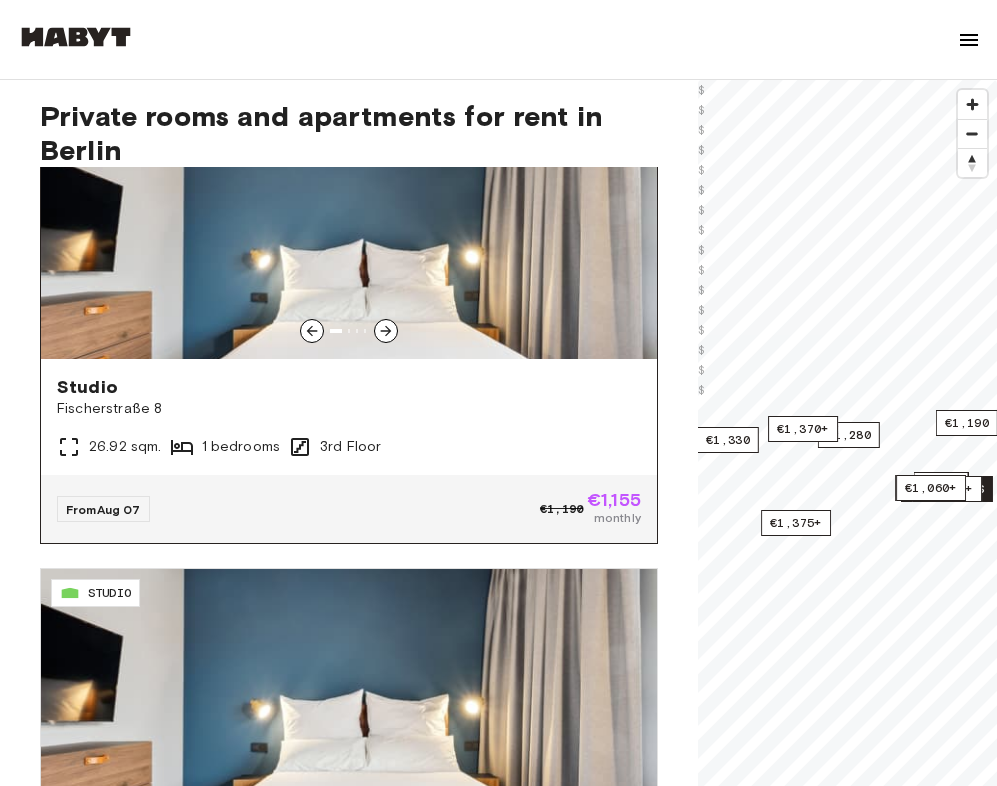 click at bounding box center (349, 239) 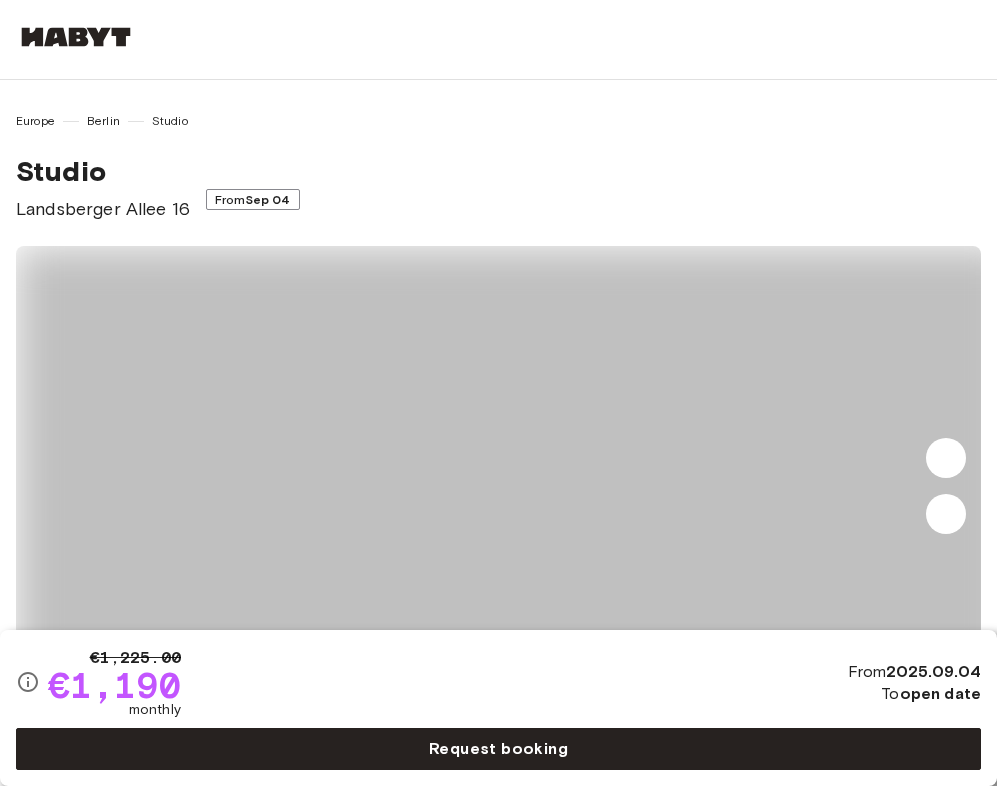 scroll, scrollTop: 0, scrollLeft: 0, axis: both 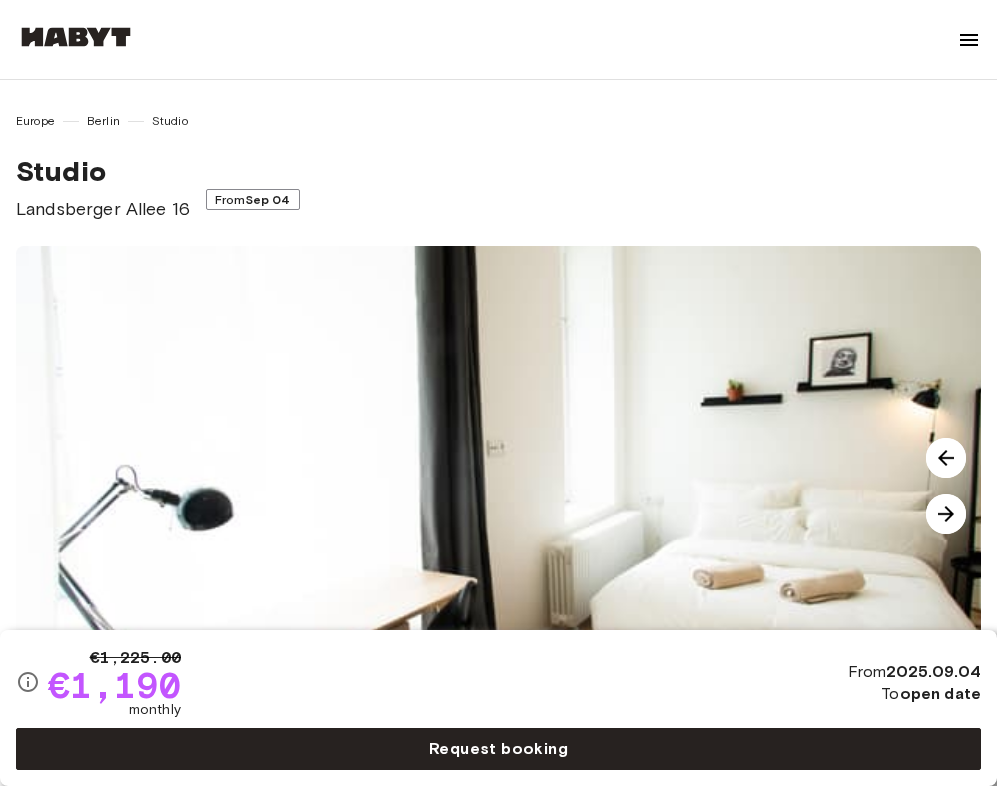 click at bounding box center (514, 486) 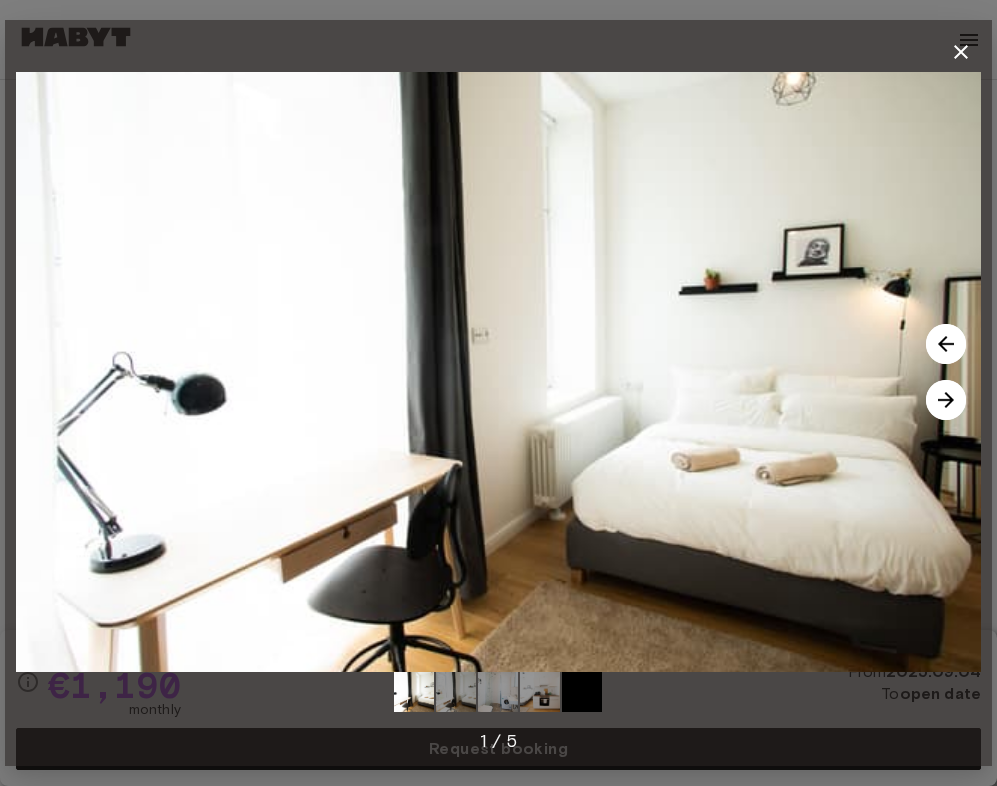 click at bounding box center [946, 400] 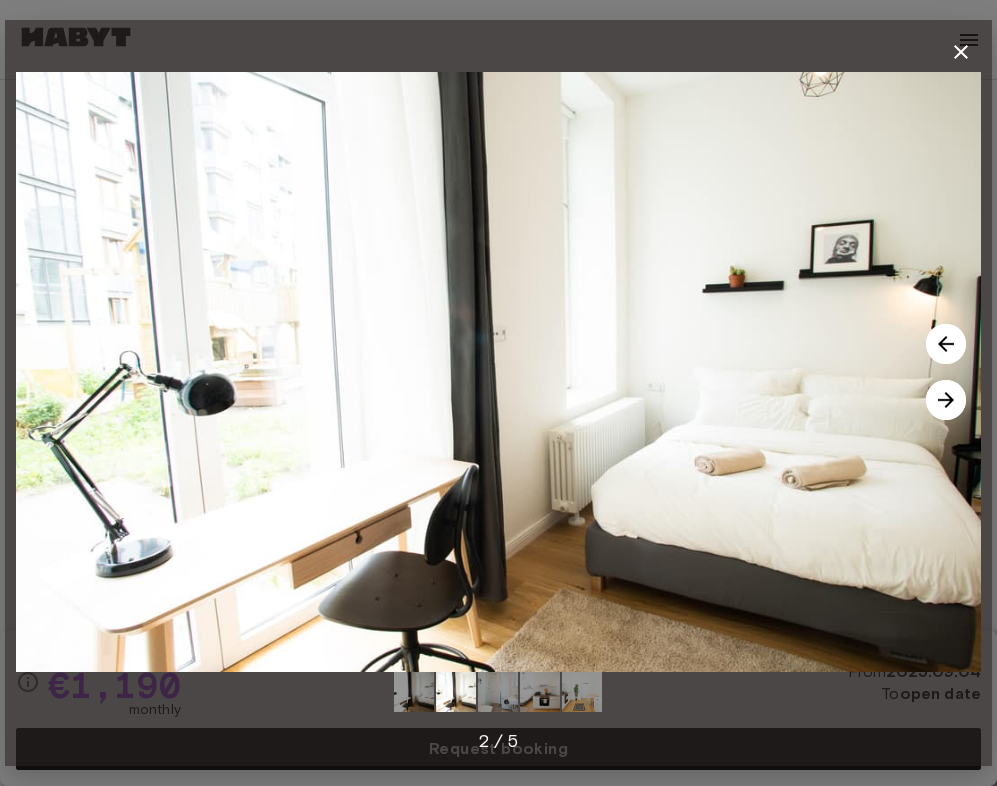 click at bounding box center [946, 400] 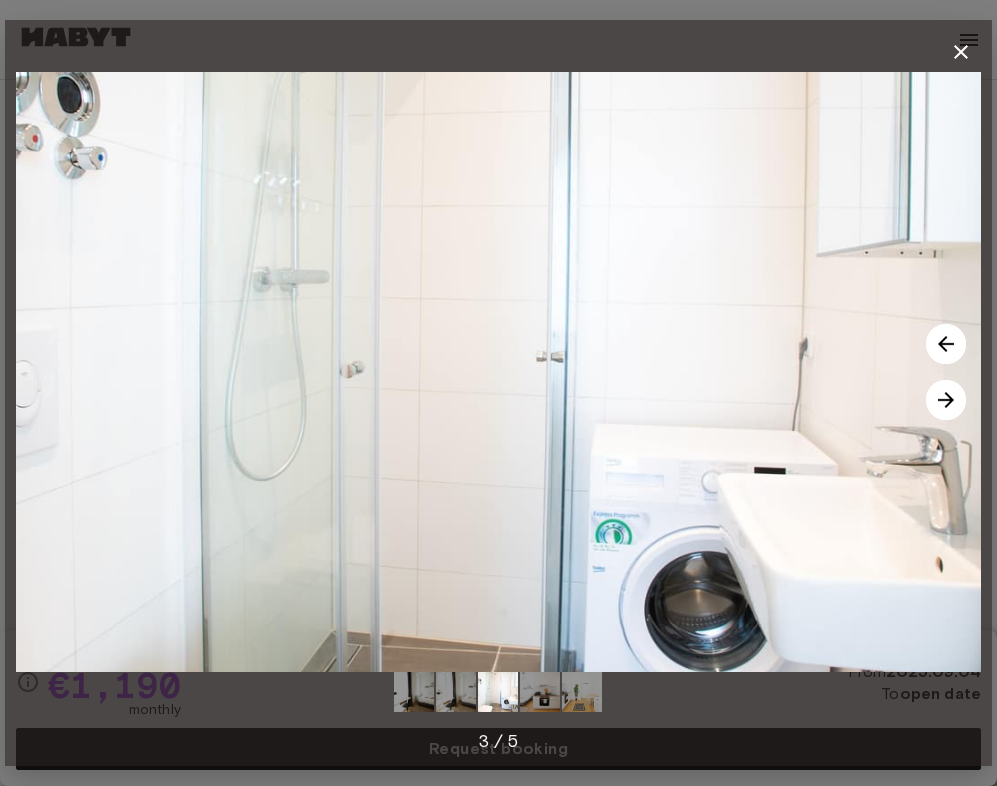 click at bounding box center (946, 344) 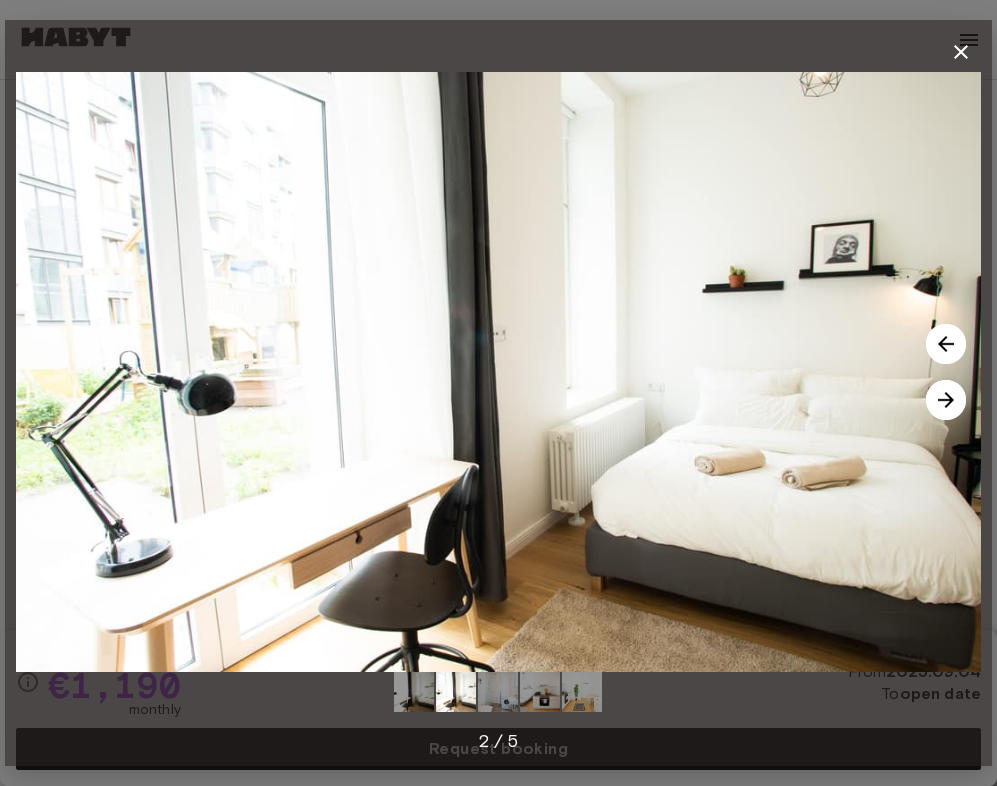 click at bounding box center [946, 400] 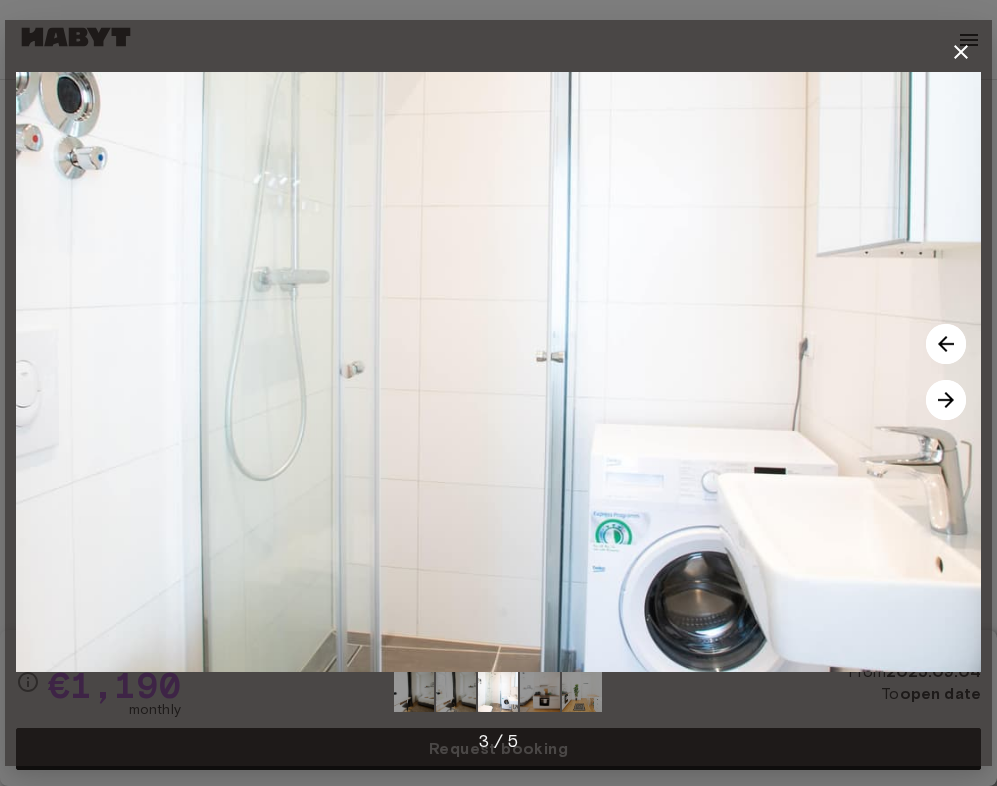 click at bounding box center (946, 400) 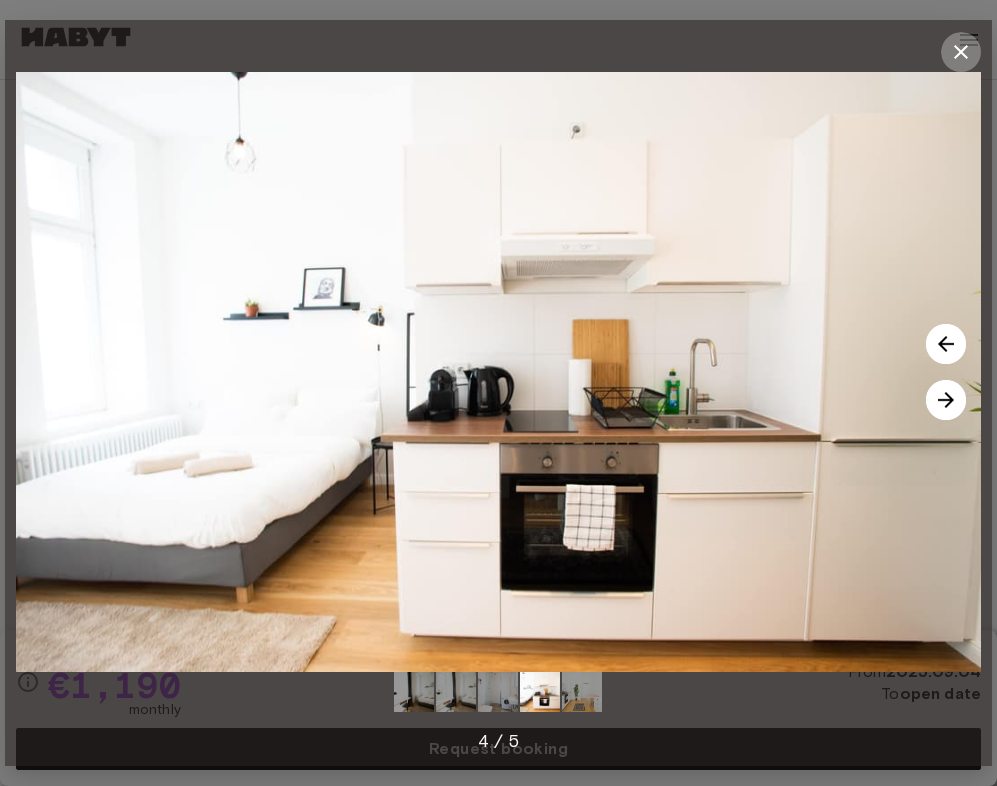 click 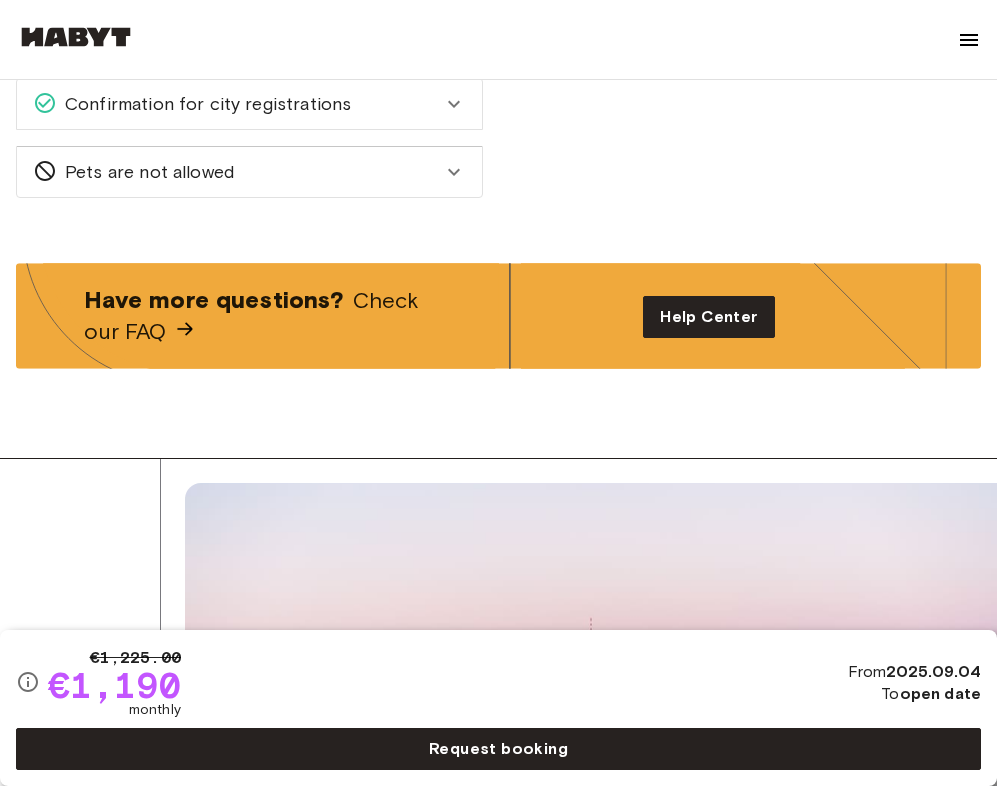scroll, scrollTop: 1283, scrollLeft: 0, axis: vertical 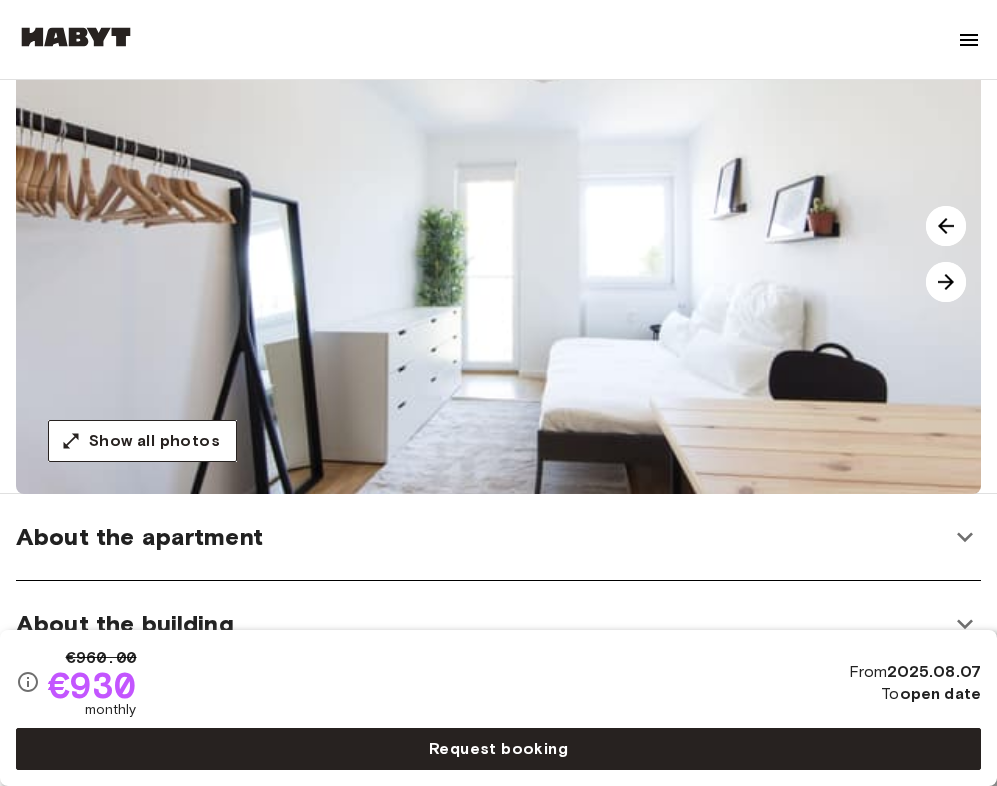 click at bounding box center (946, 282) 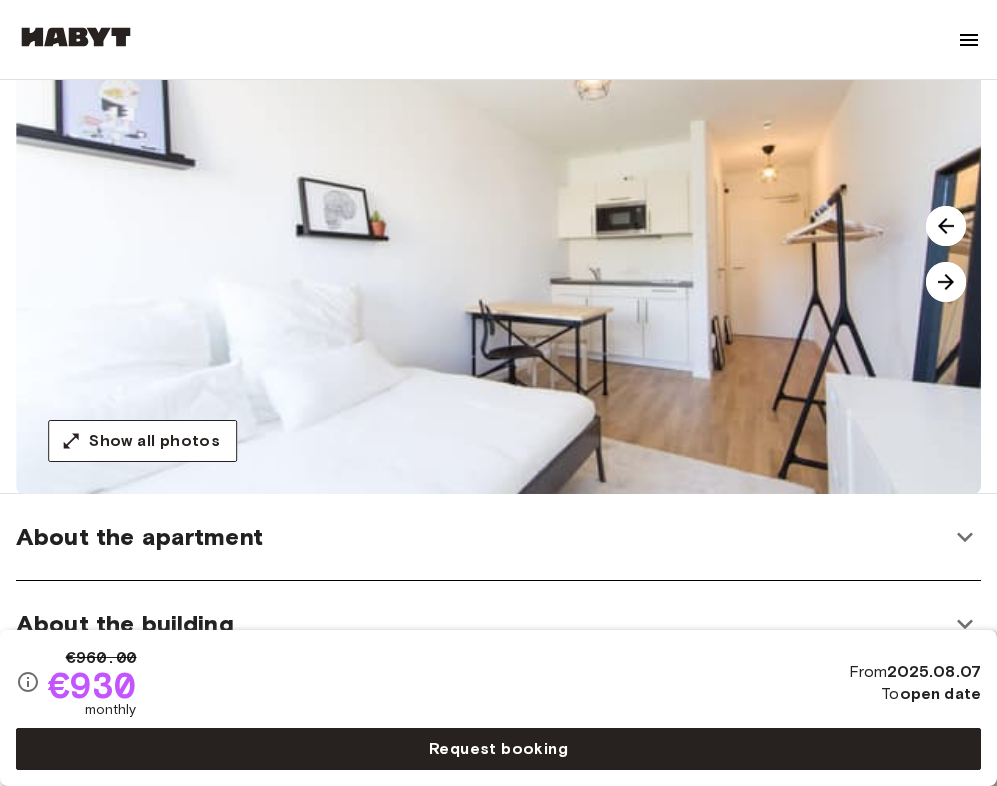 click at bounding box center (946, 282) 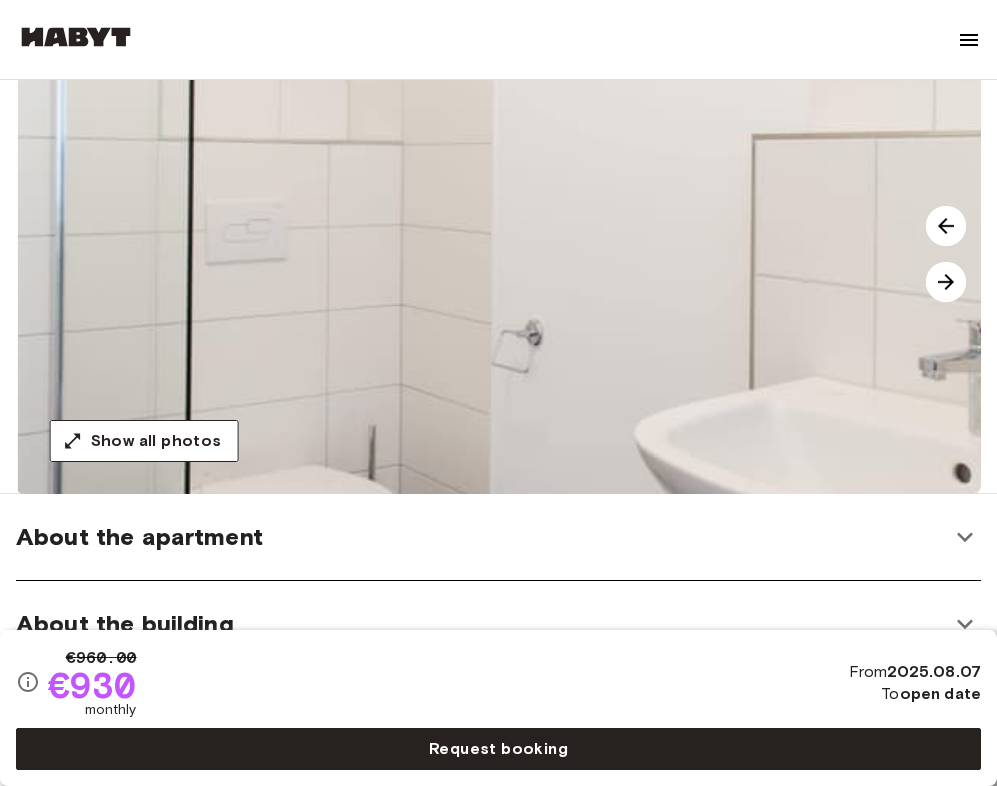 click at bounding box center (946, 282) 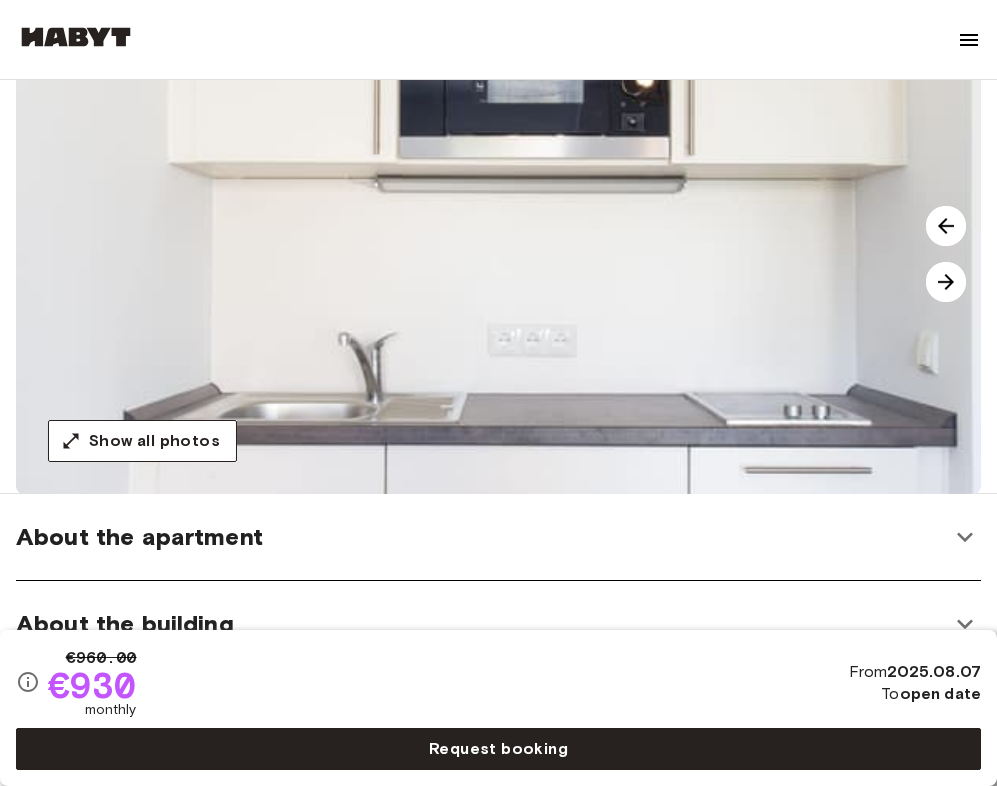 click at bounding box center [946, 282] 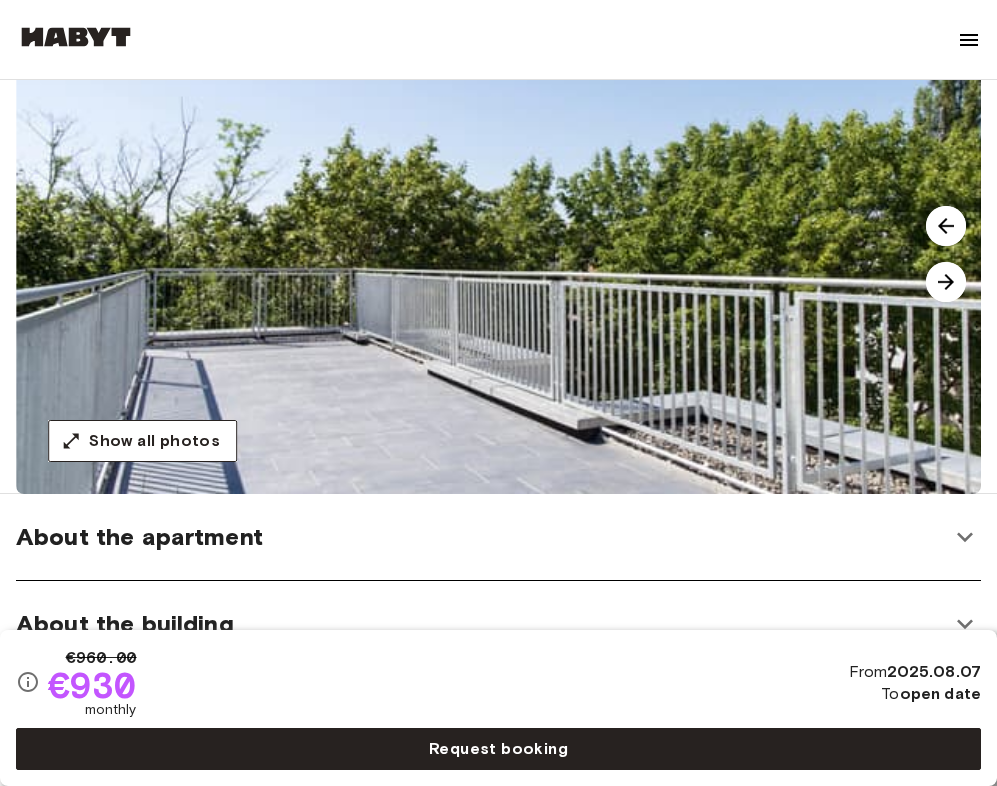 click at bounding box center (946, 282) 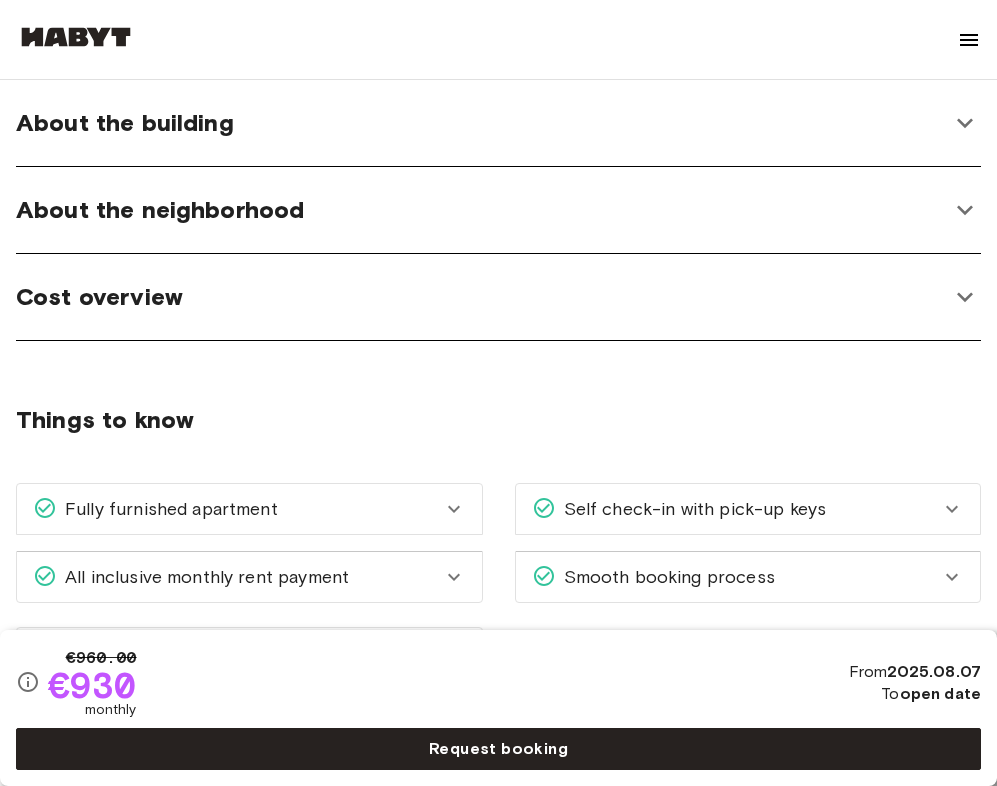 scroll, scrollTop: 720, scrollLeft: 0, axis: vertical 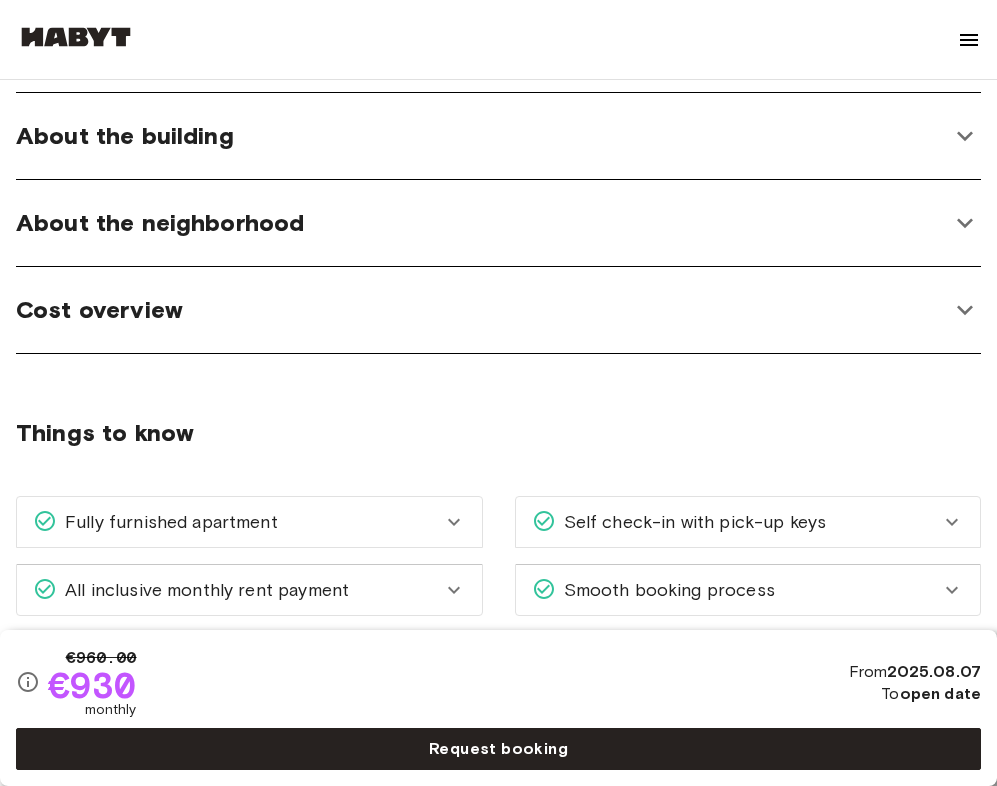 click 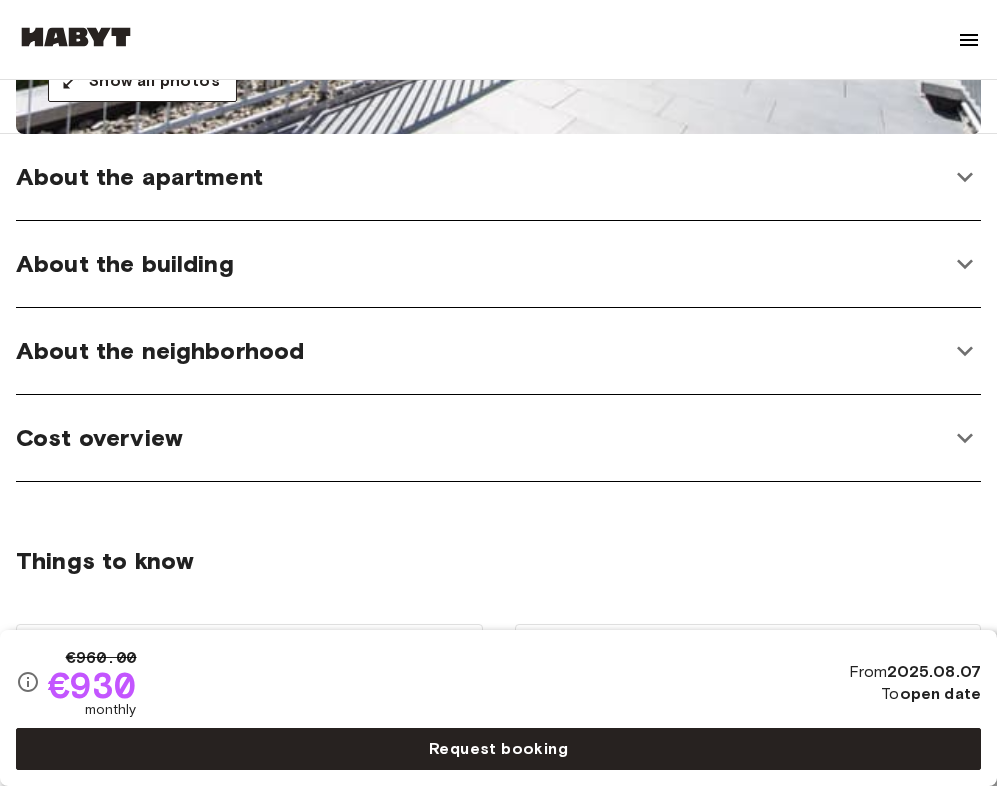 scroll, scrollTop: 609, scrollLeft: 0, axis: vertical 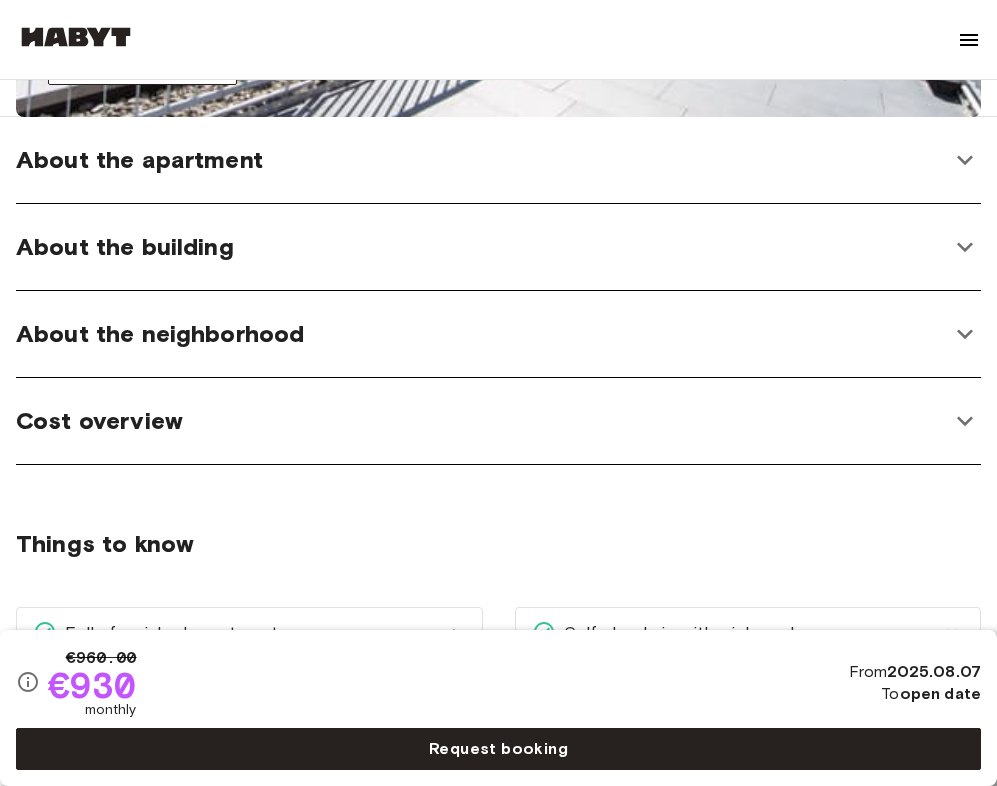 click on "About the apartment" at bounding box center [482, 160] 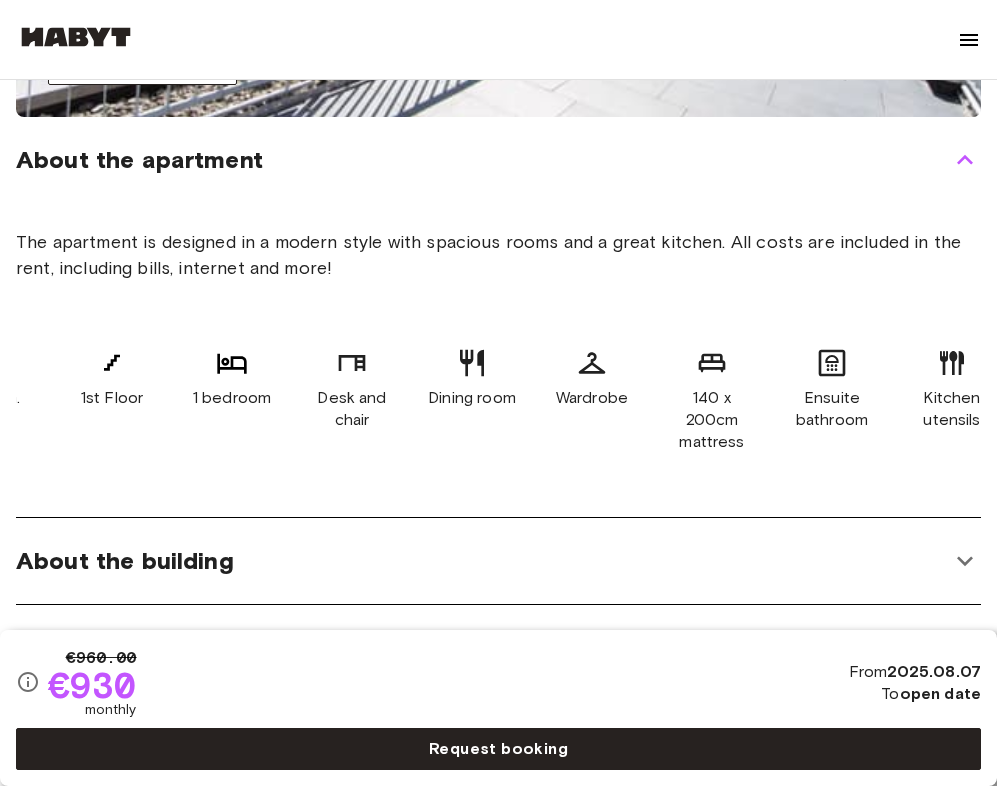 scroll, scrollTop: 0, scrollLeft: 0, axis: both 